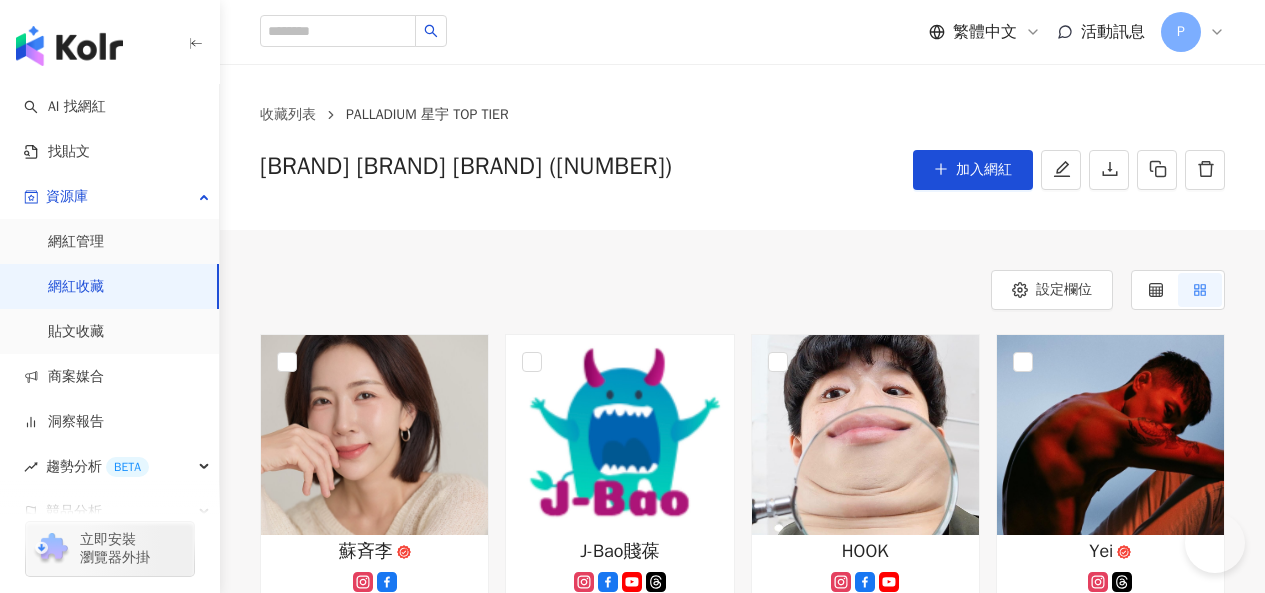 scroll, scrollTop: 0, scrollLeft: 0, axis: both 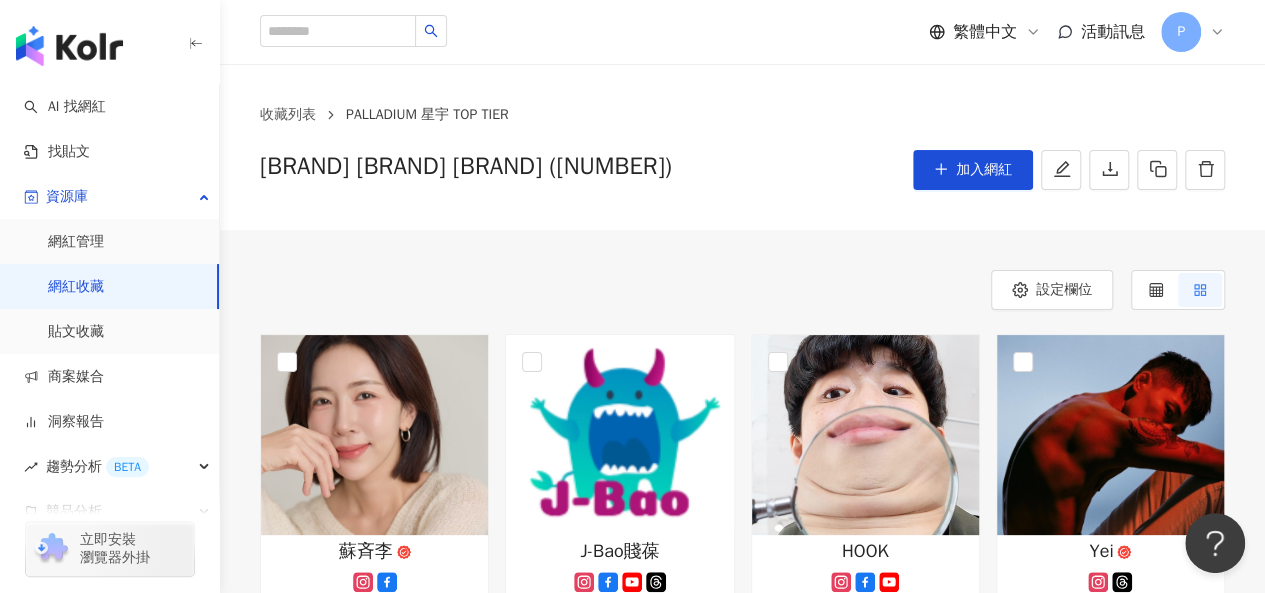 type 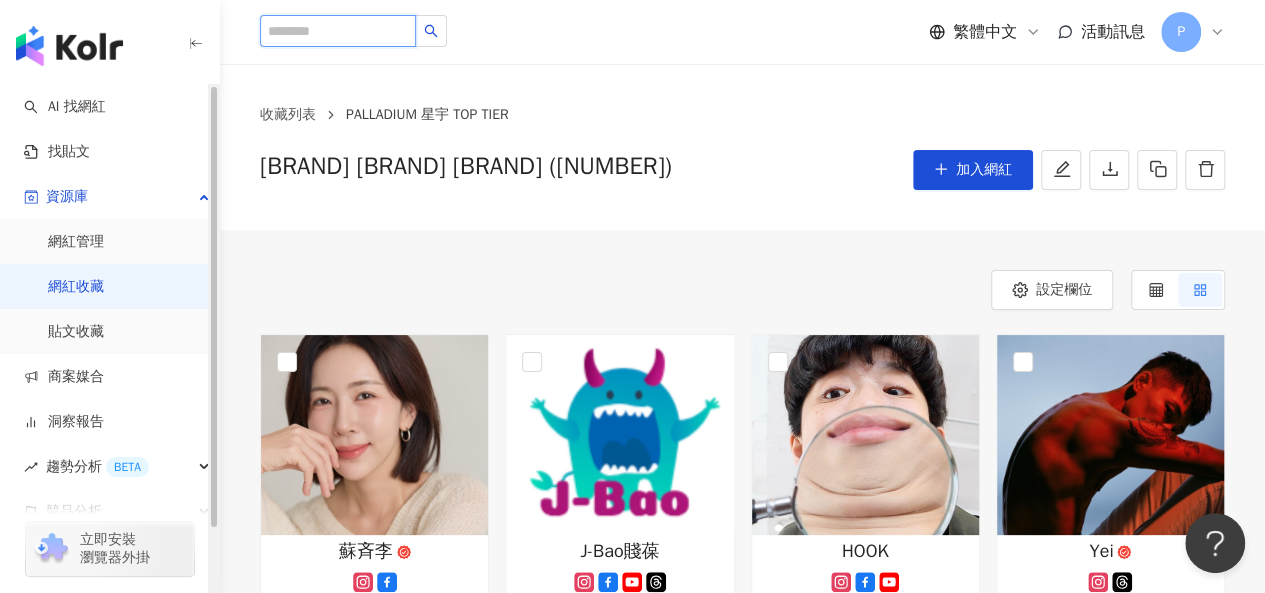 click at bounding box center (338, 31) 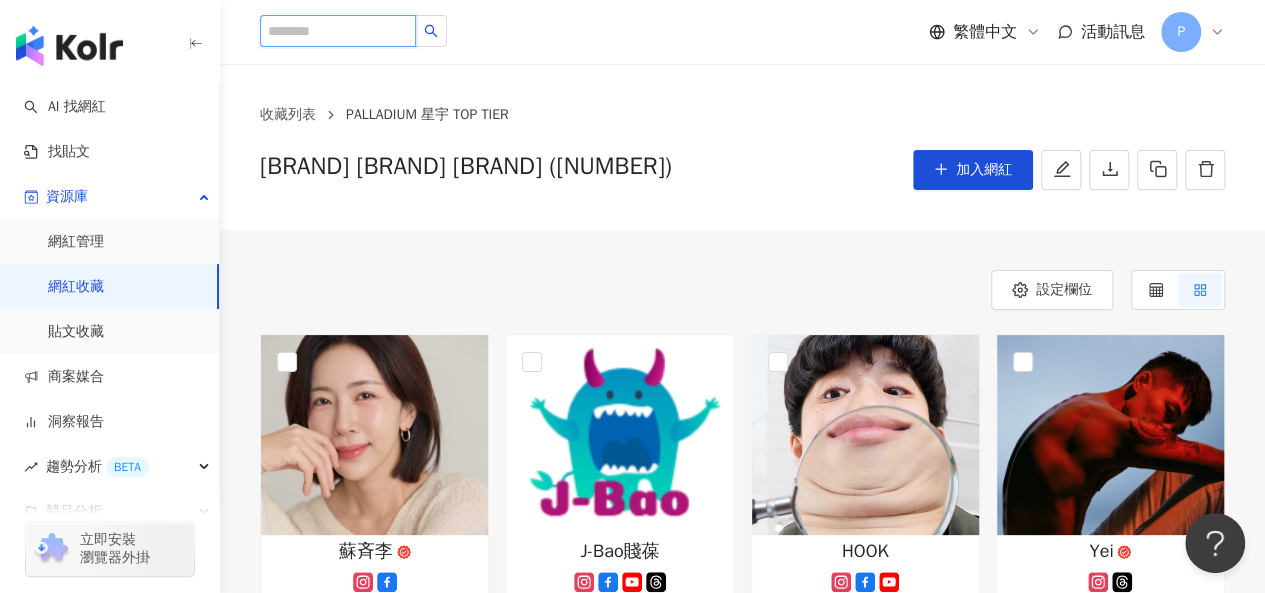 paste on "**********" 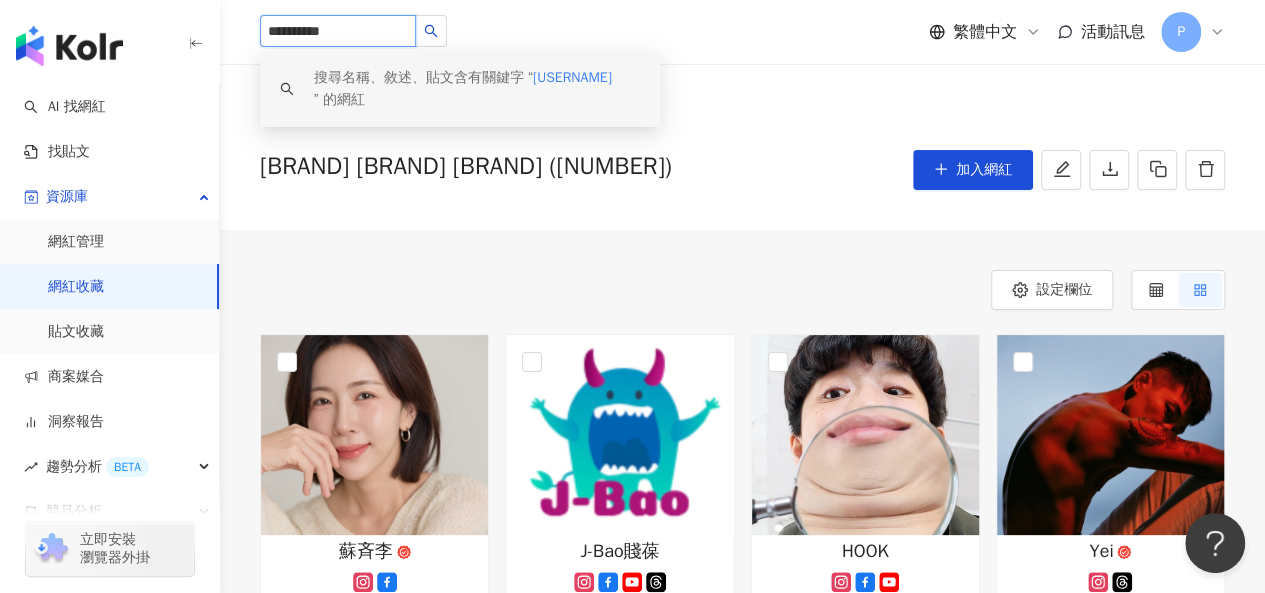 click on "**********" at bounding box center (338, 31) 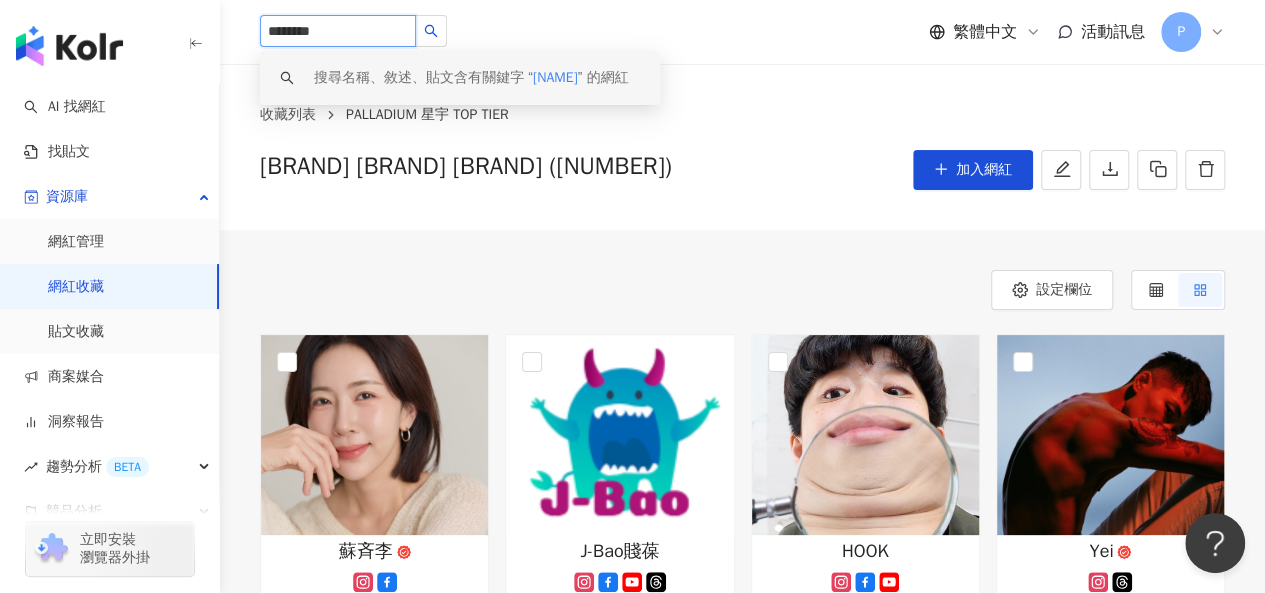 click on "********" at bounding box center (338, 31) 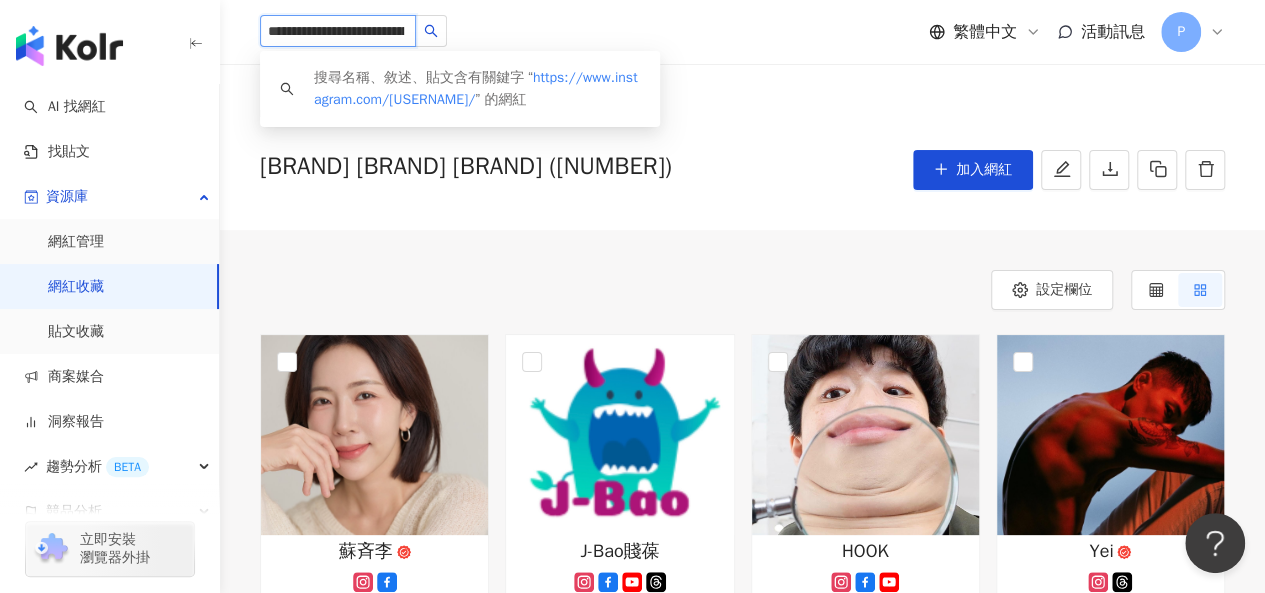scroll, scrollTop: 0, scrollLeft: 84, axis: horizontal 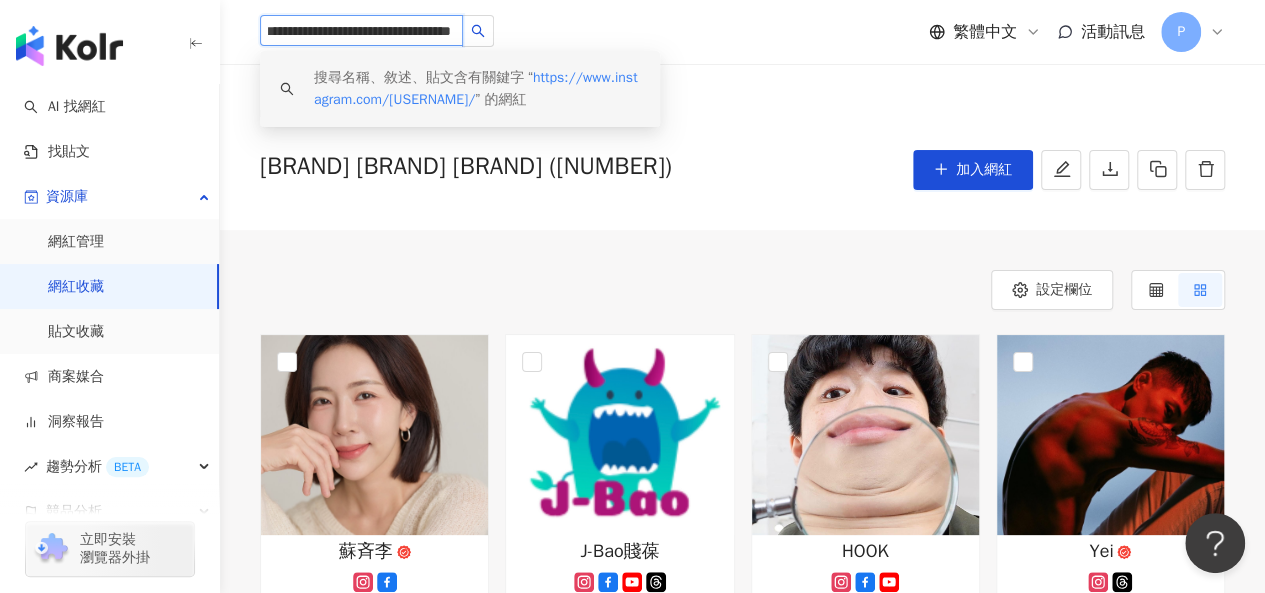 click on "https://www.instagram.com/ladder0622/" at bounding box center (475, 88) 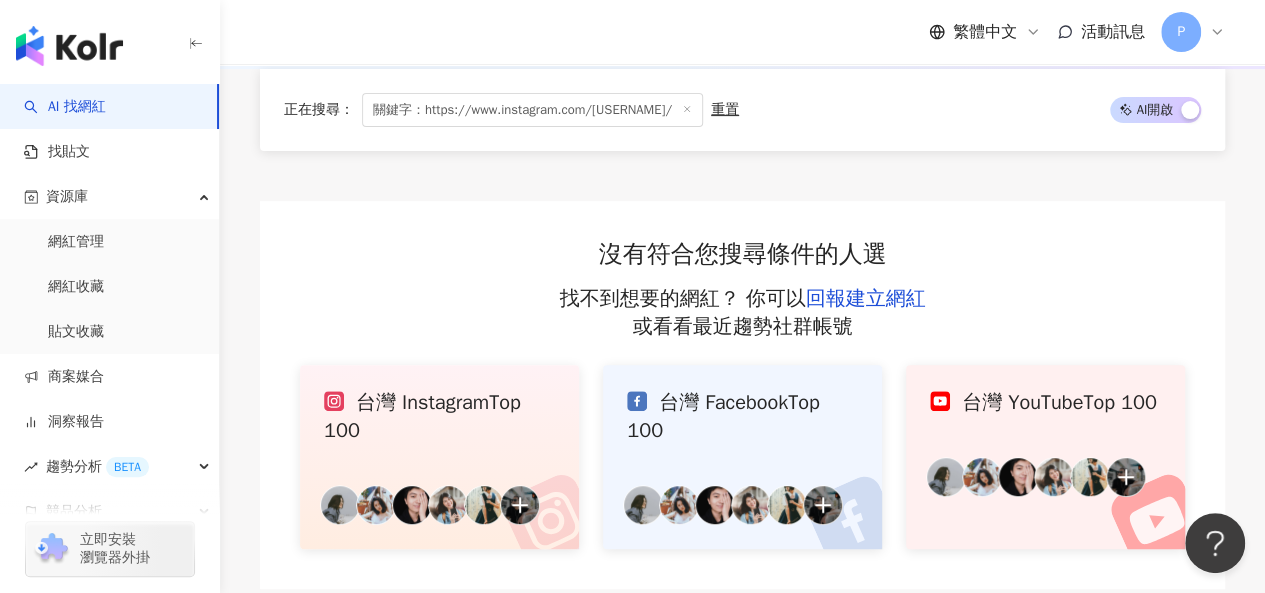 scroll, scrollTop: 494, scrollLeft: 0, axis: vertical 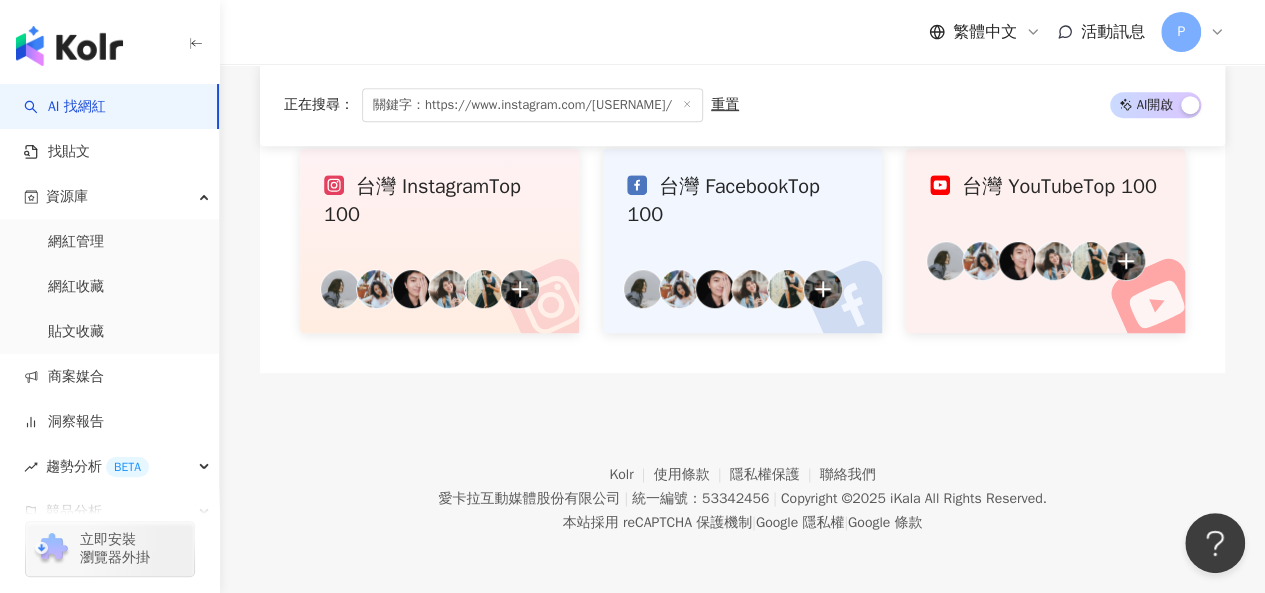 click on "關鍵字：https://www.instagram.com/ladder0622/" at bounding box center [532, 105] 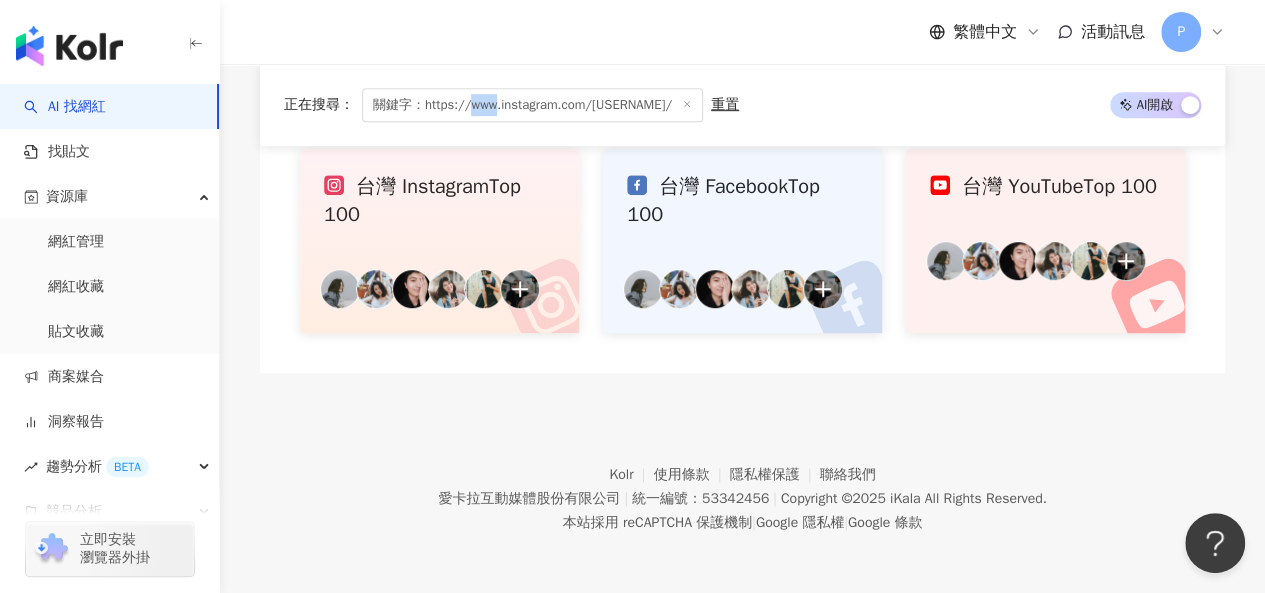 click on "關鍵字：https://www.instagram.com/ladder0622/" at bounding box center (532, 105) 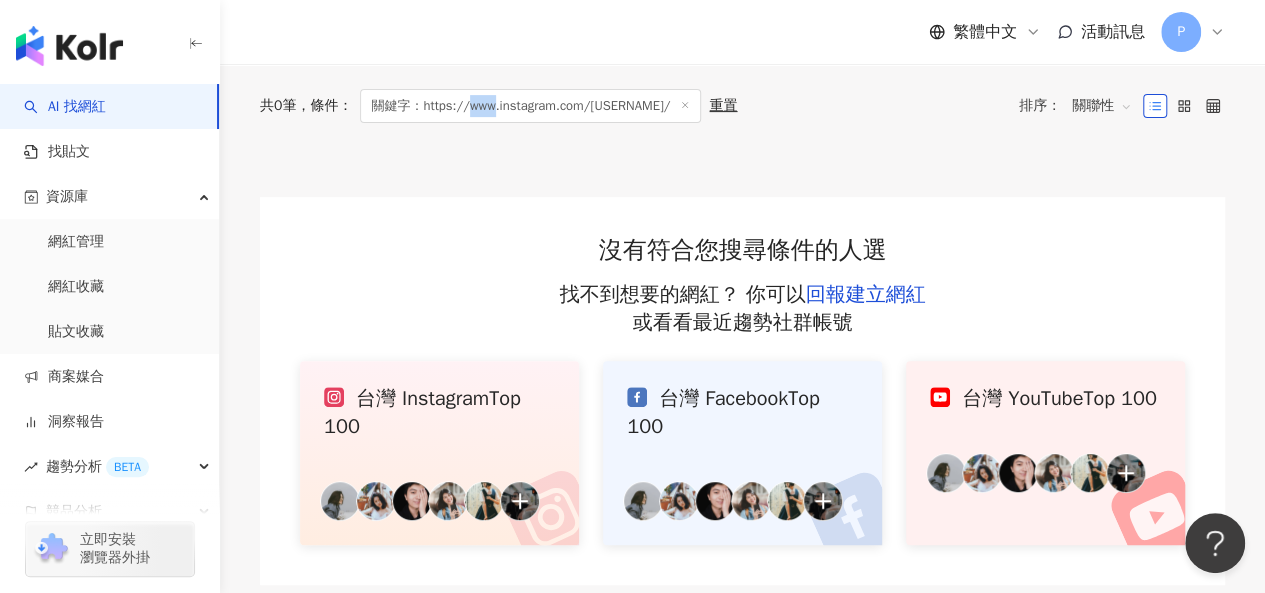 scroll, scrollTop: 94, scrollLeft: 0, axis: vertical 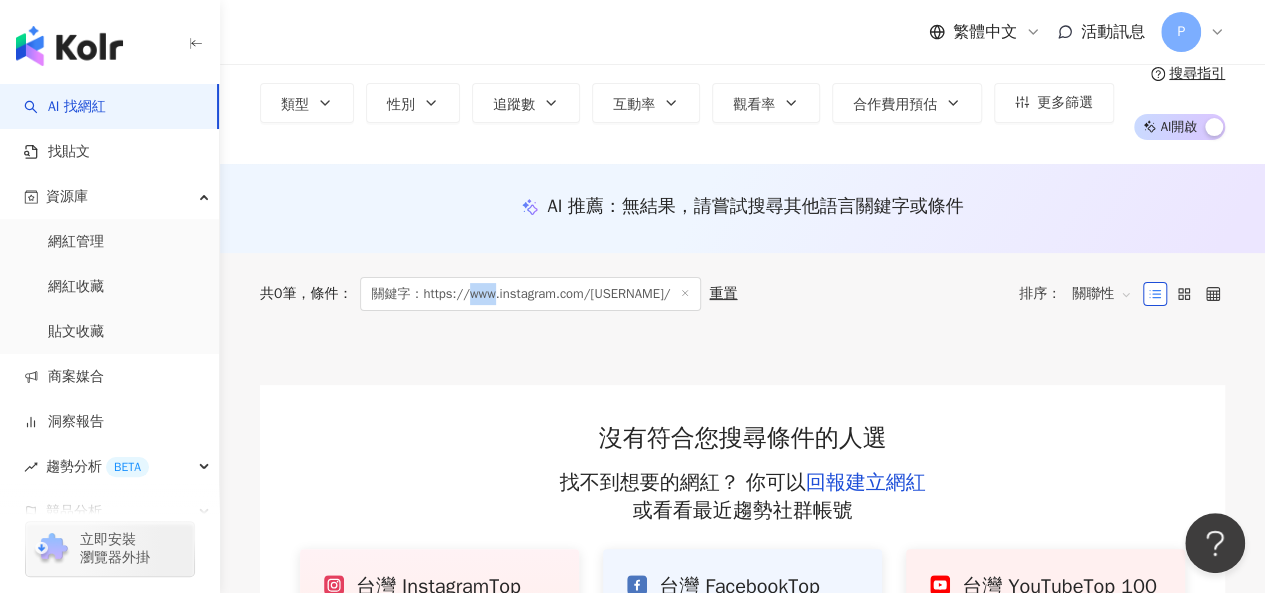 click 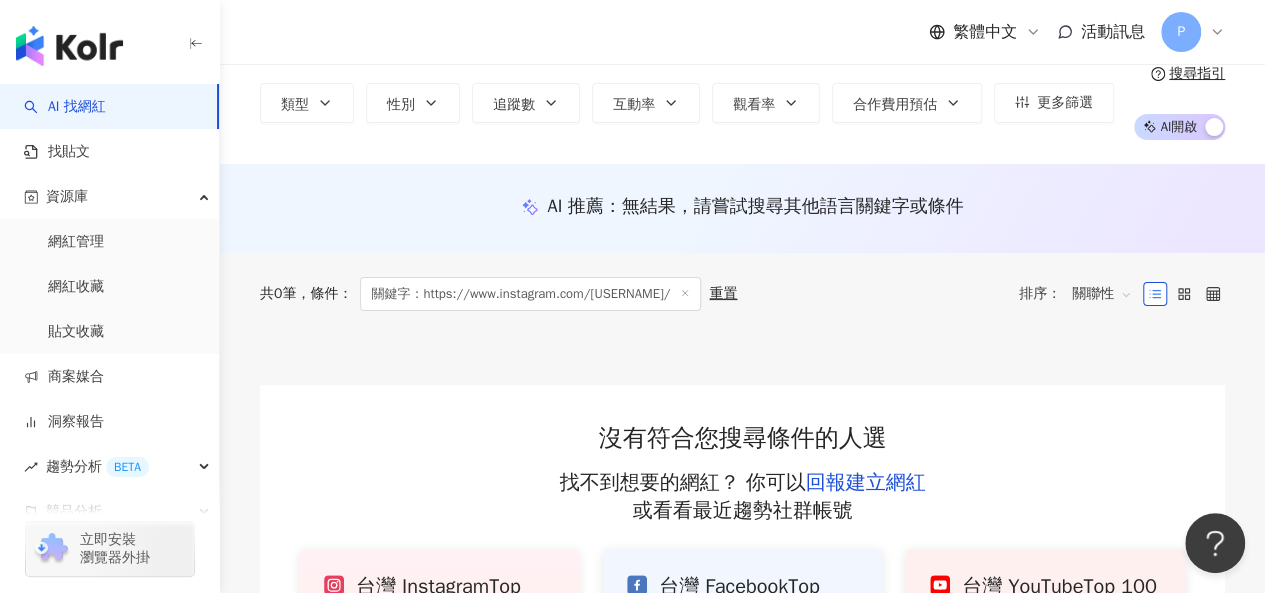 click on "共  0  筆 條件 ： 關鍵字：https://www.instagram.com/ladder0622/ 重置 排序： 關聯性" at bounding box center [742, 294] 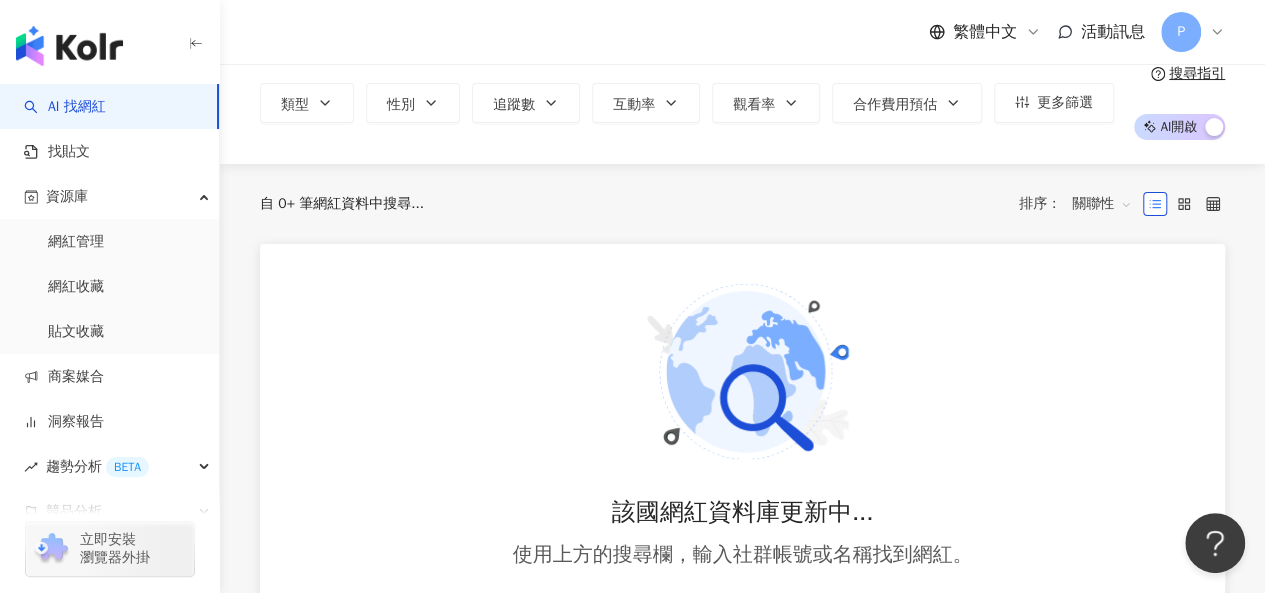 scroll, scrollTop: 0, scrollLeft: 0, axis: both 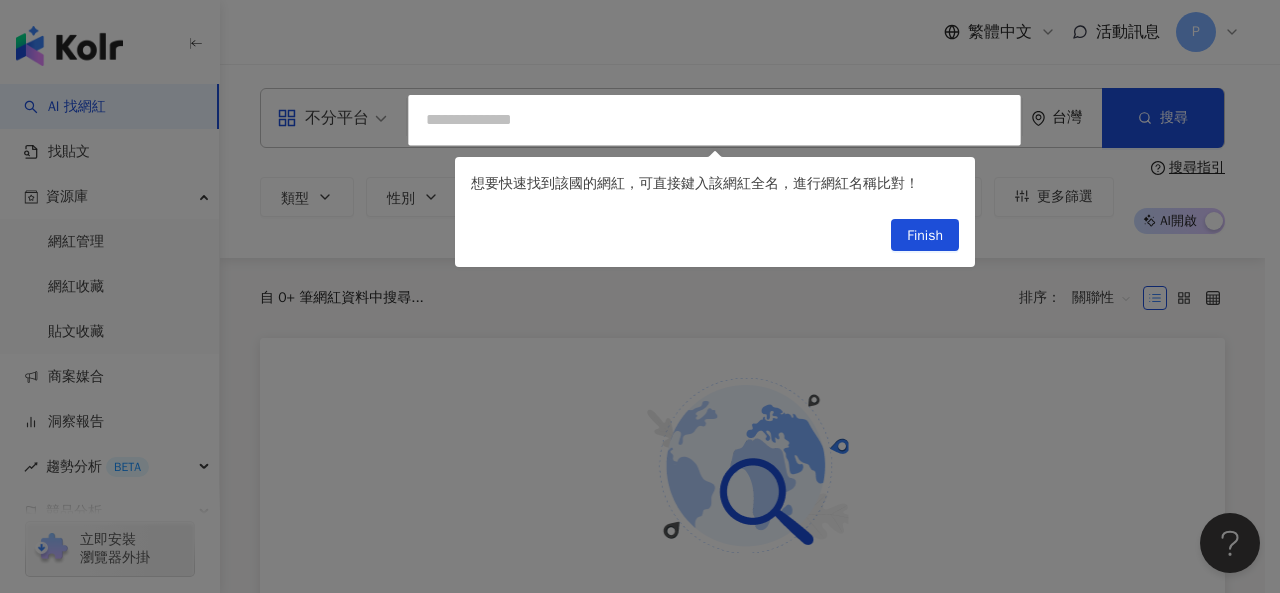 click at bounding box center [640, 296] 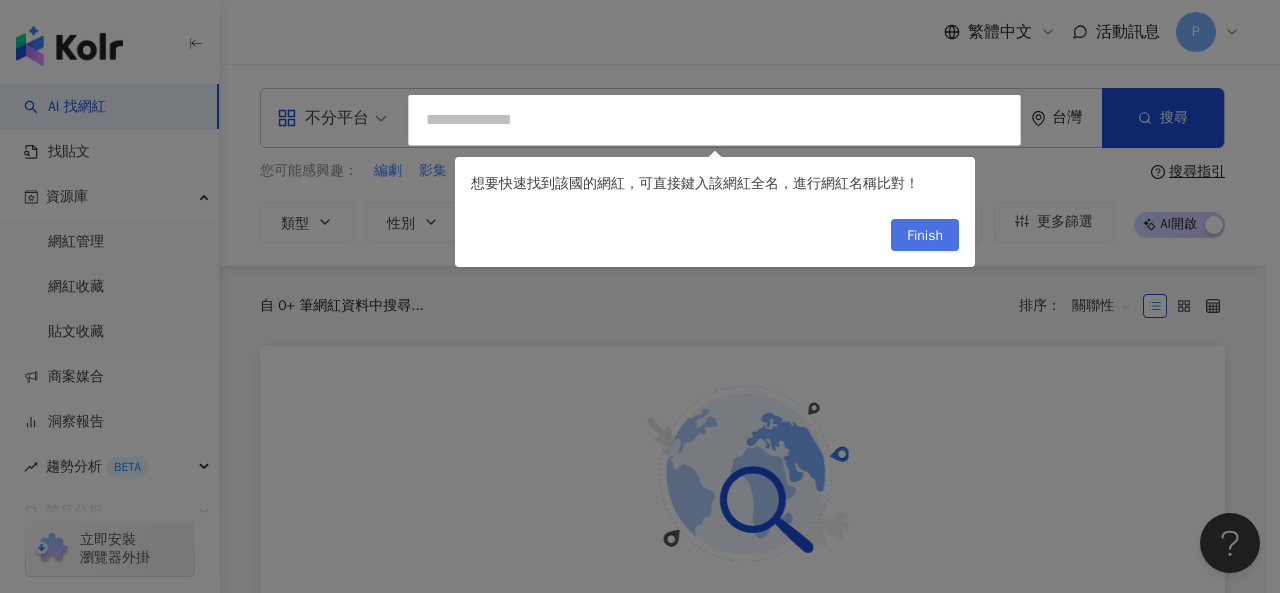click on "Finish" at bounding box center [925, 235] 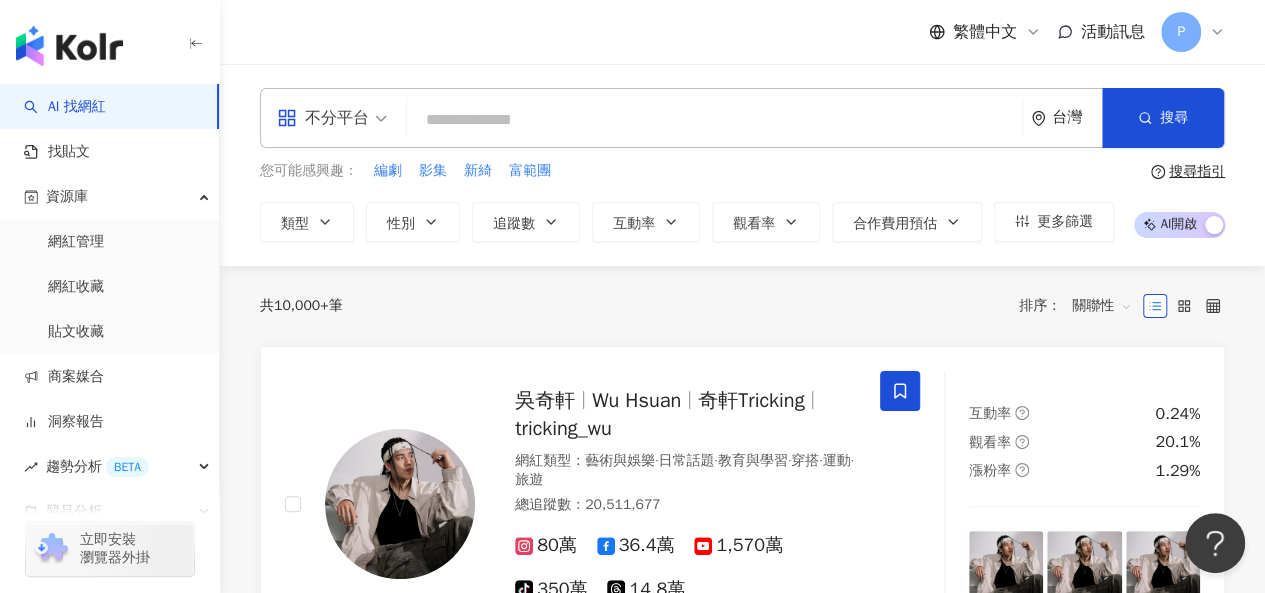 click at bounding box center (714, 120) 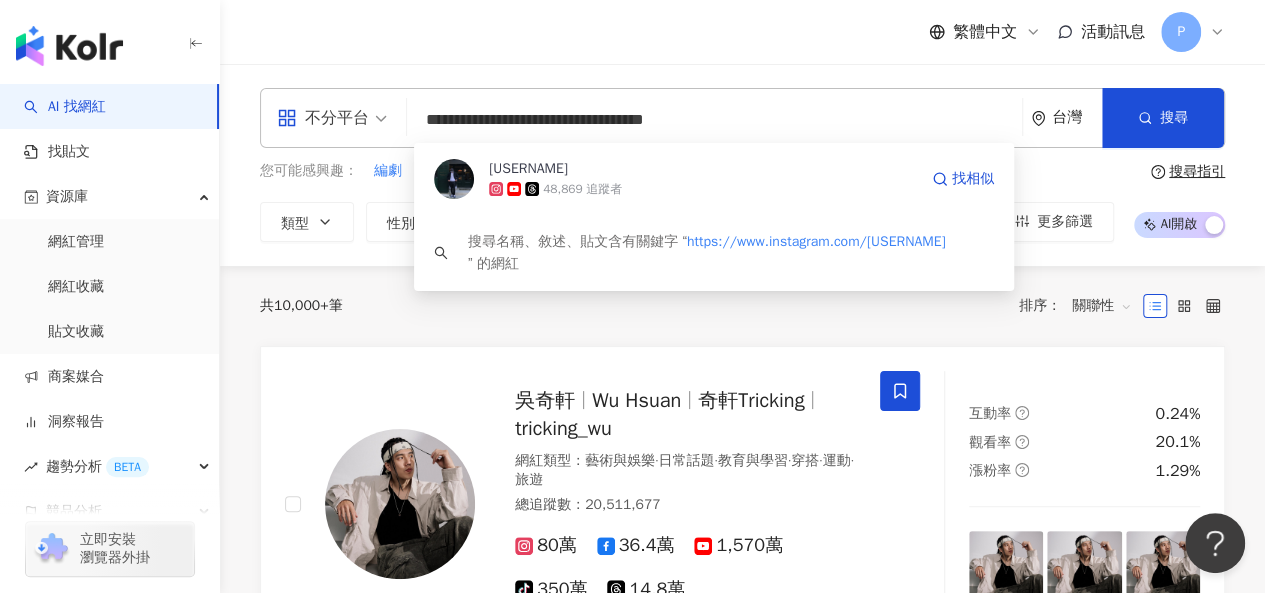 click on "waisenglam" at bounding box center (703, 169) 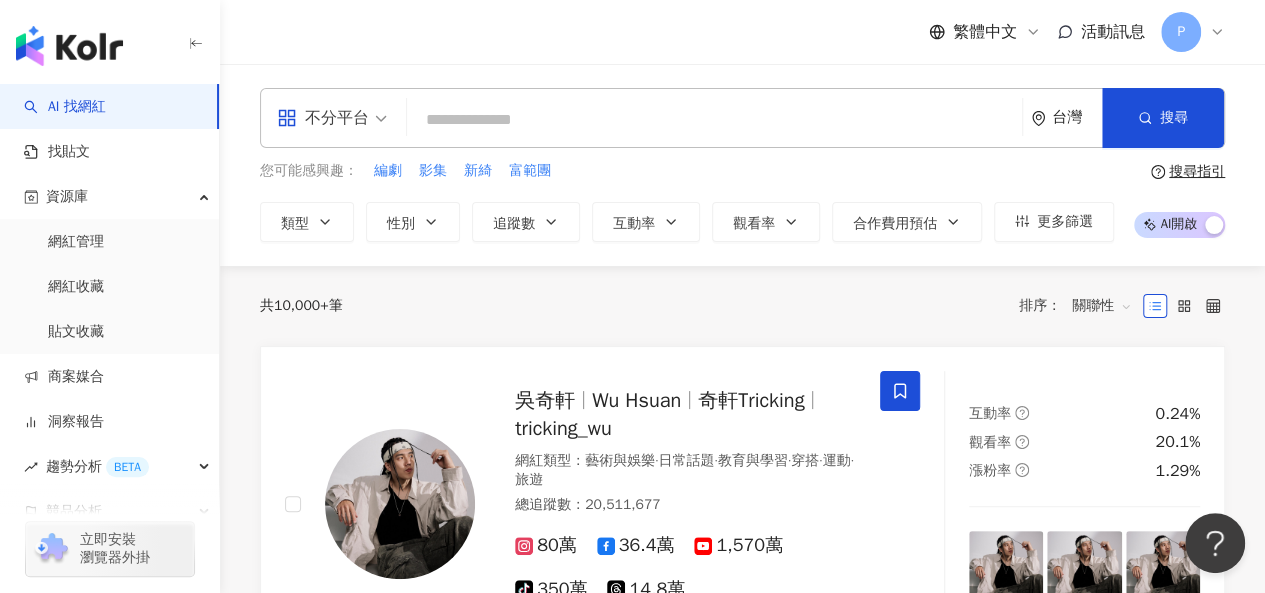 paste on "**********" 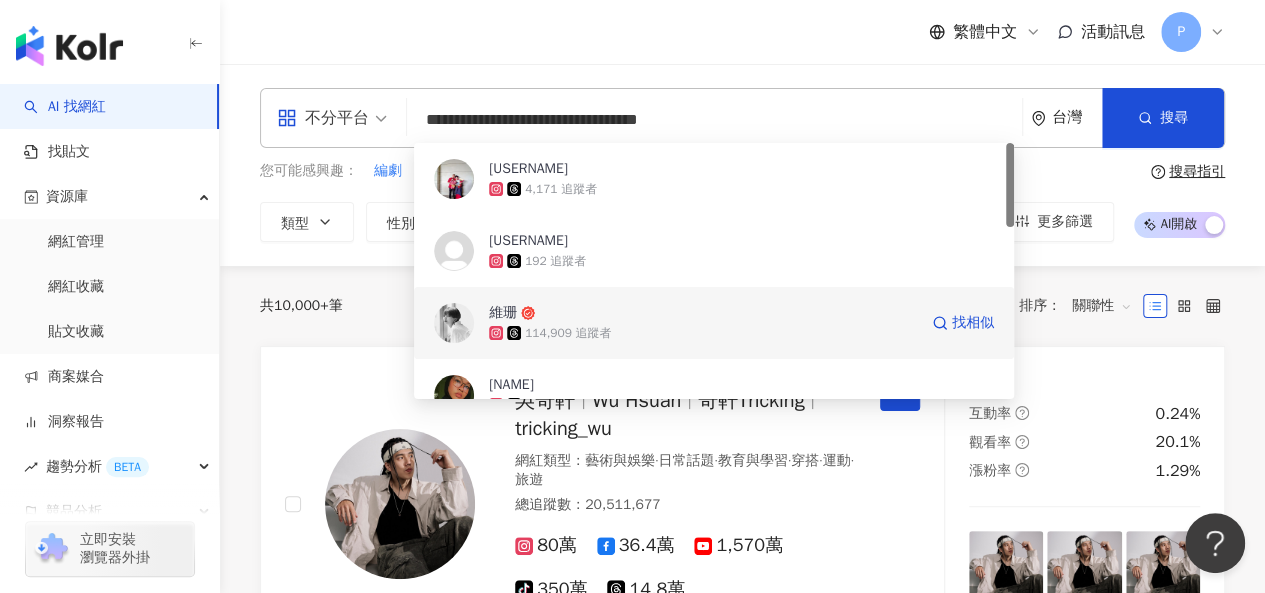 click on "114,909   追蹤者" at bounding box center (568, 333) 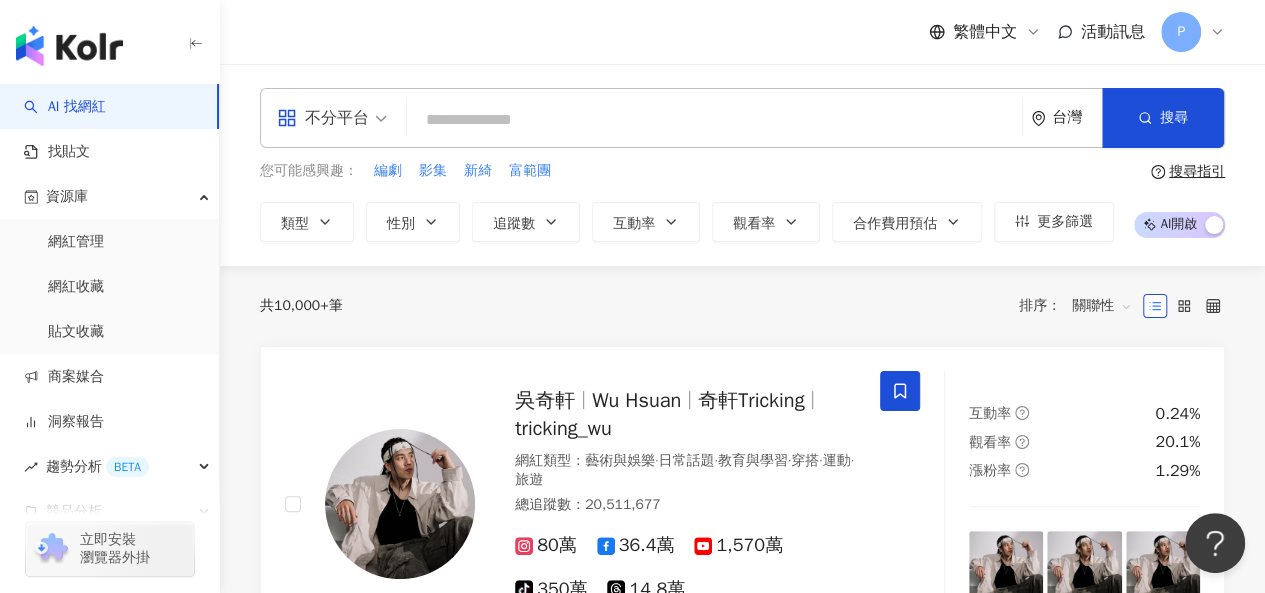 paste on "**********" 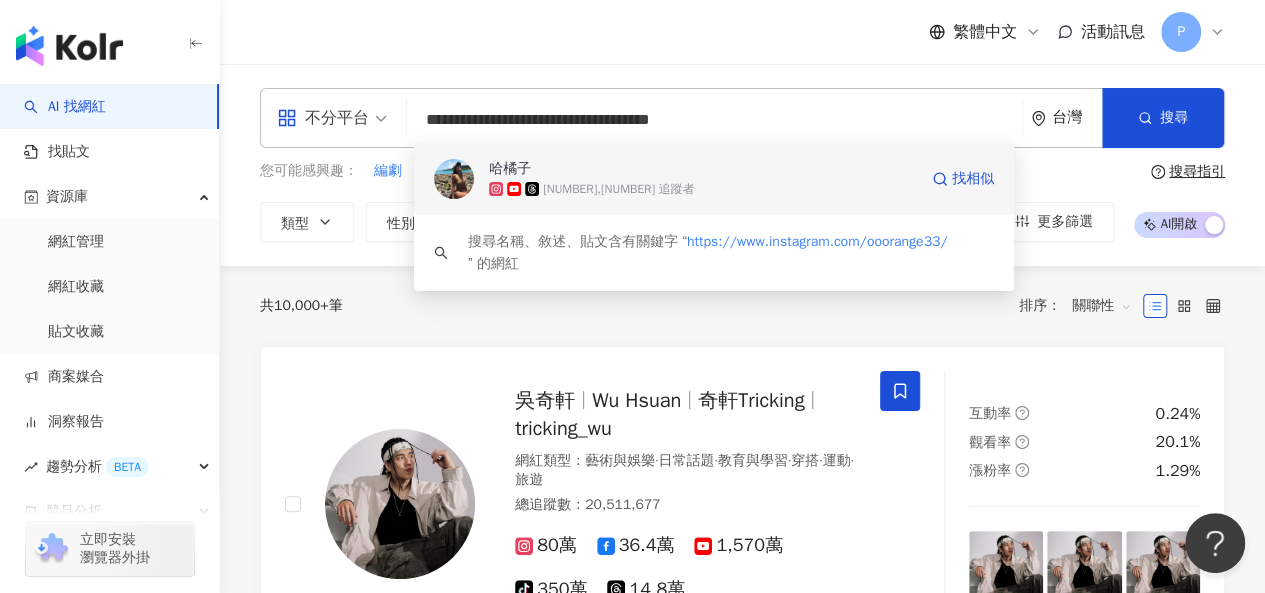 click on "34,136   追蹤者" at bounding box center (703, 189) 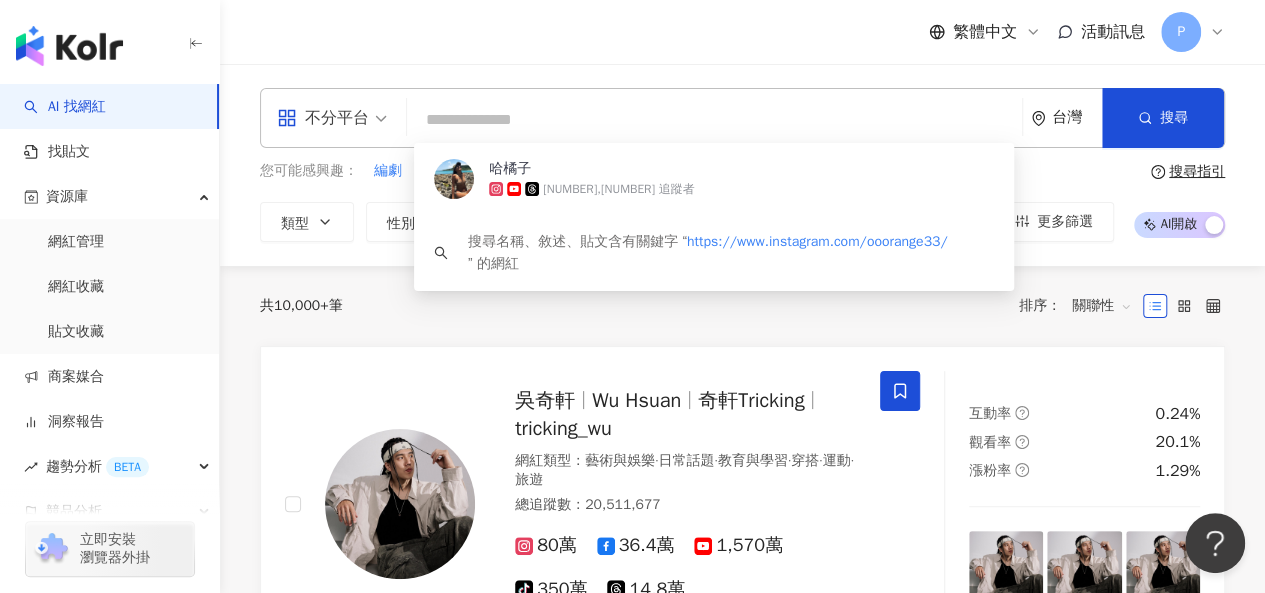 click at bounding box center [714, 120] 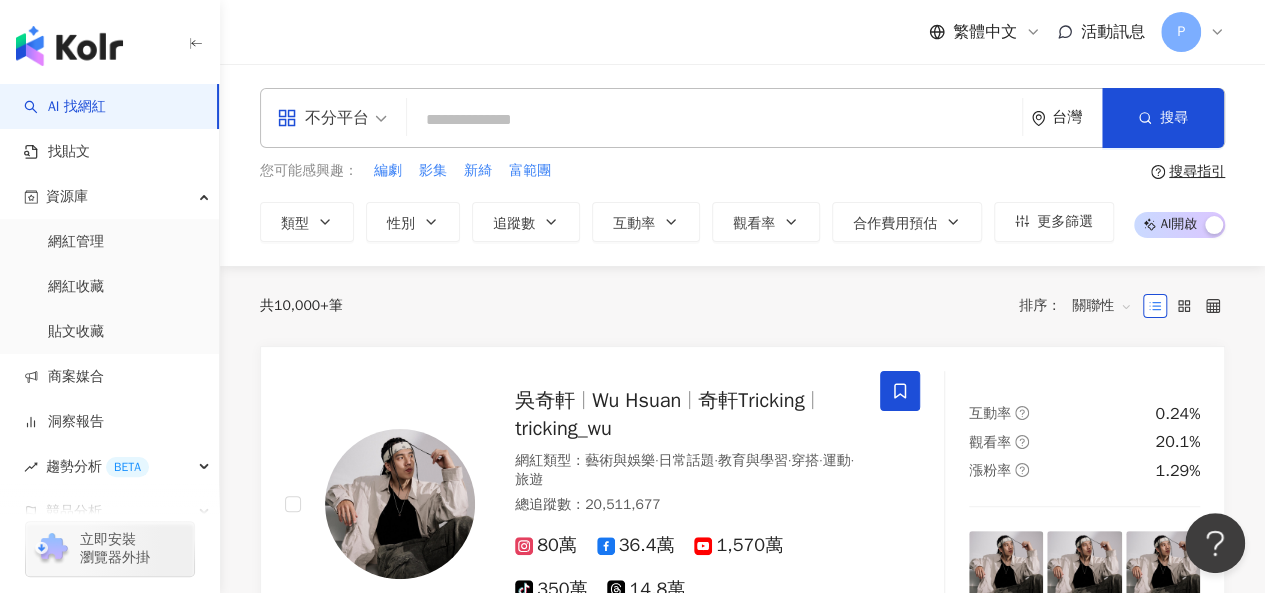 paste on "**********" 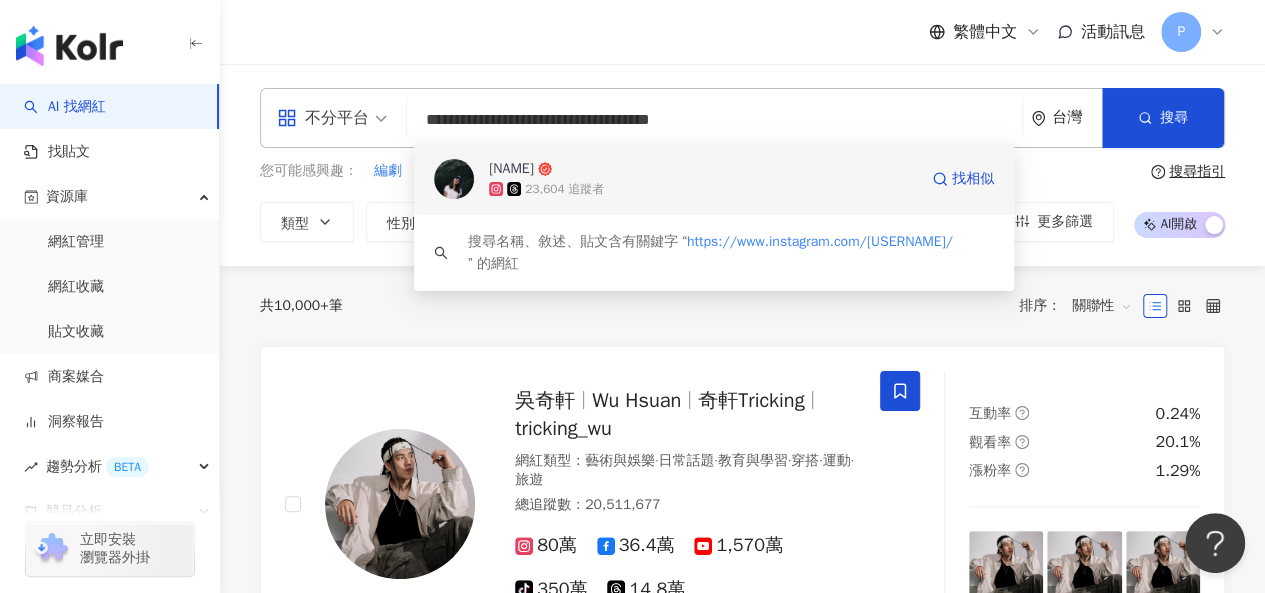 click on "Teresa" at bounding box center (703, 169) 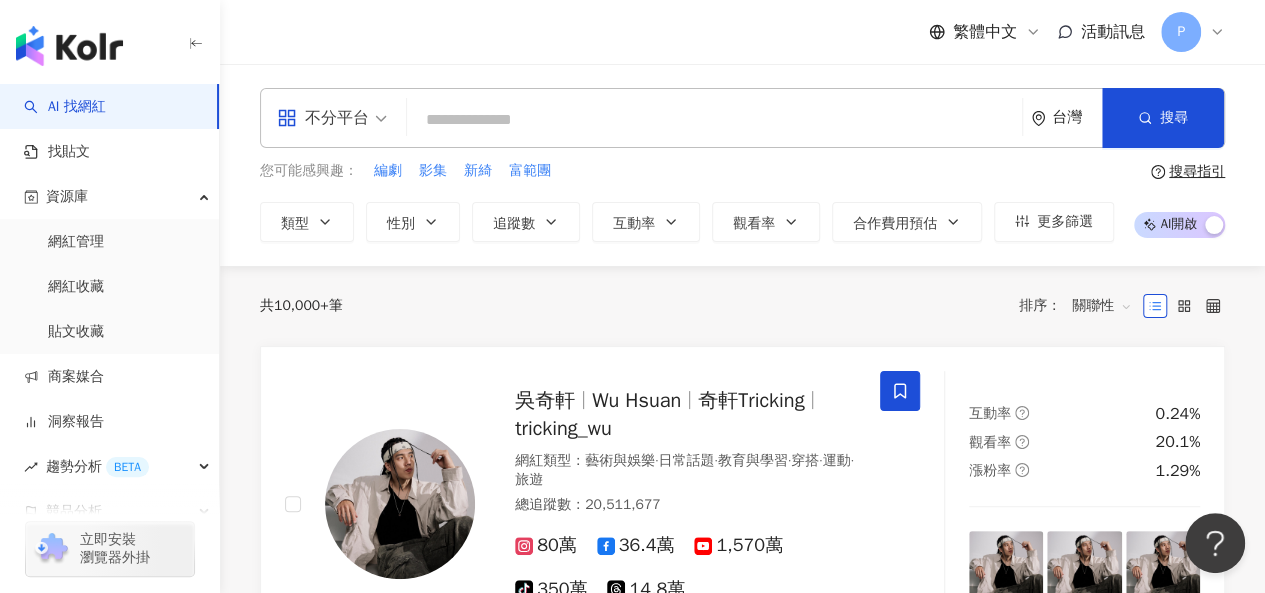 paste on "**********" 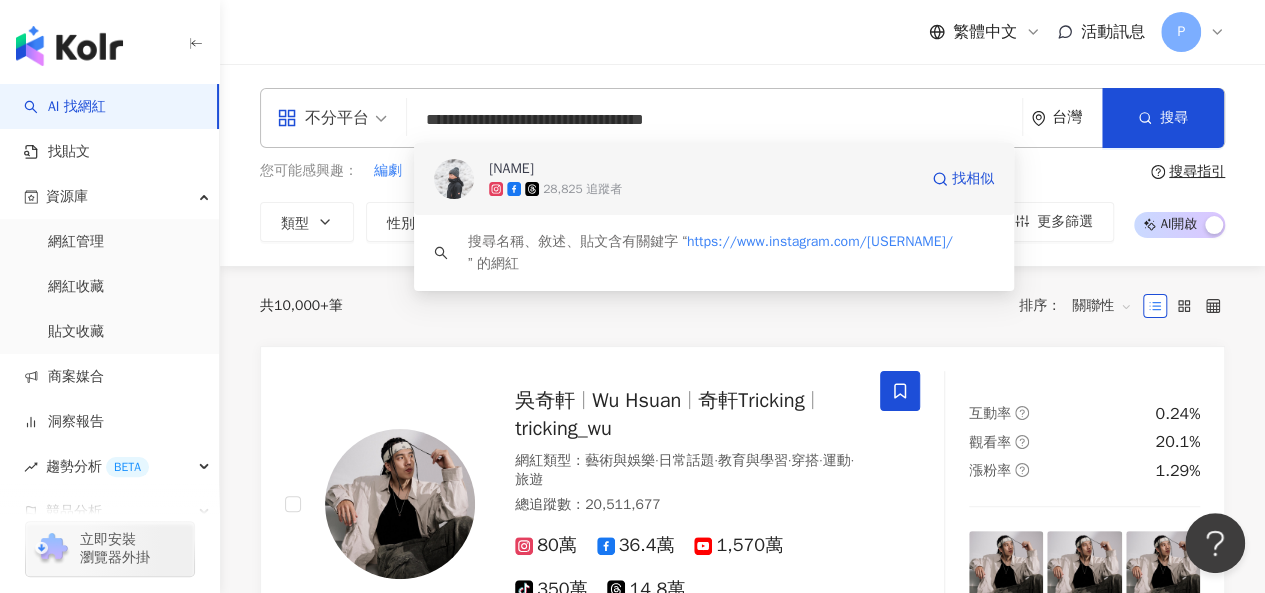 click on "28,825   追蹤者" at bounding box center [582, 189] 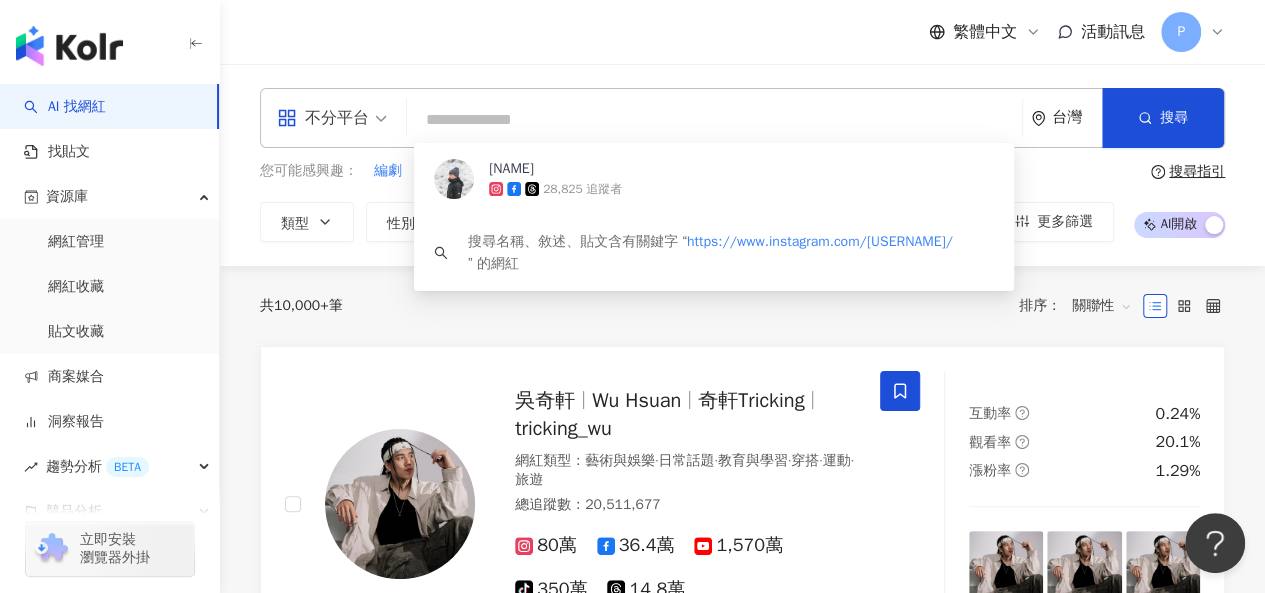 click at bounding box center [714, 120] 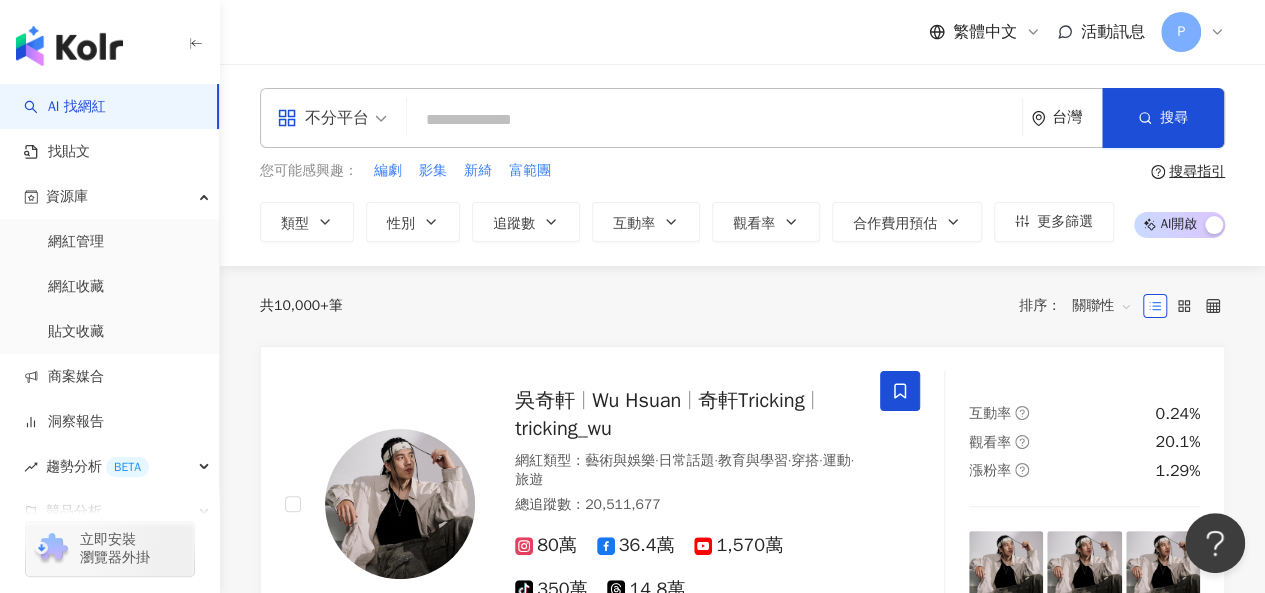 paste on "**********" 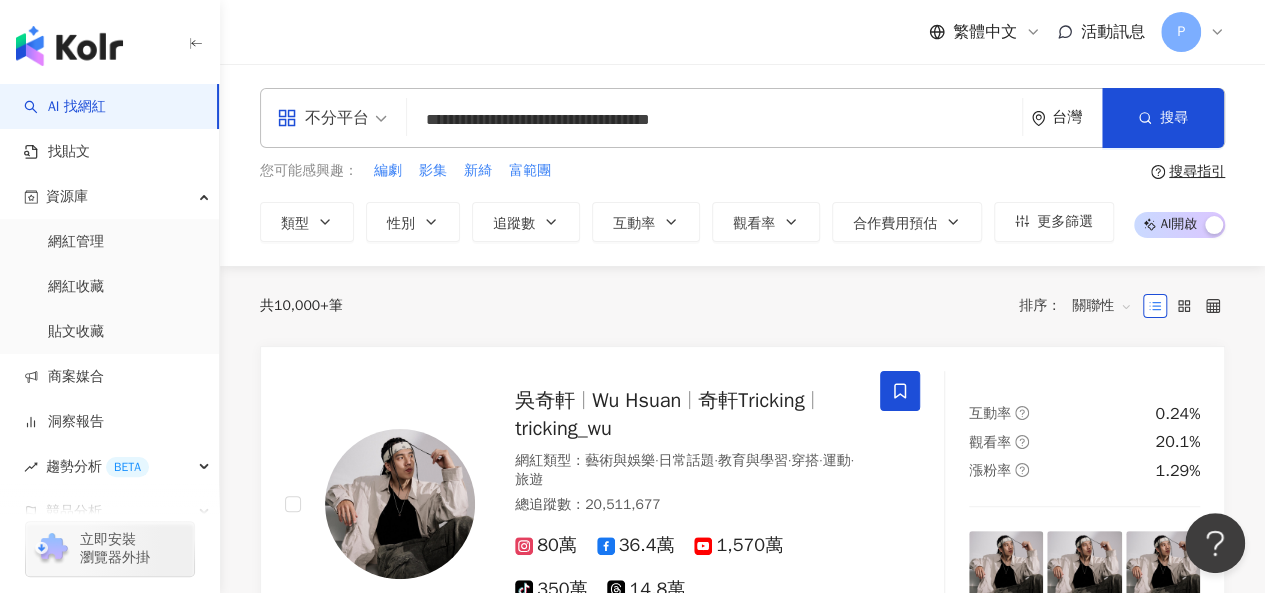 click on "**********" at bounding box center (714, 120) 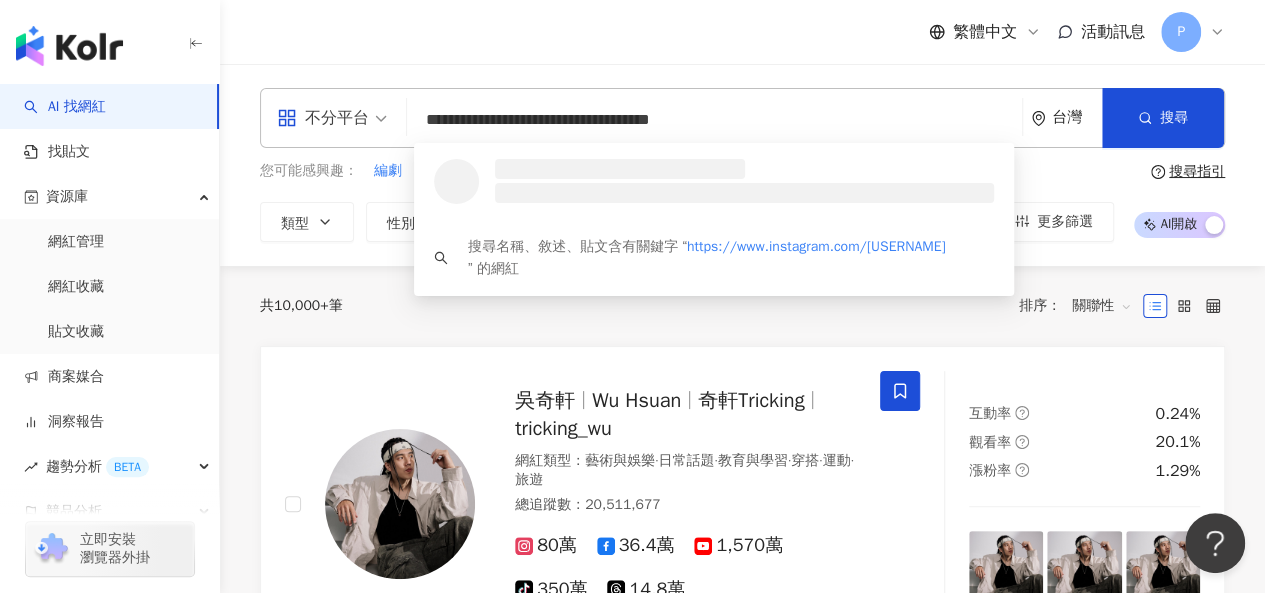 click on "**********" at bounding box center (714, 120) 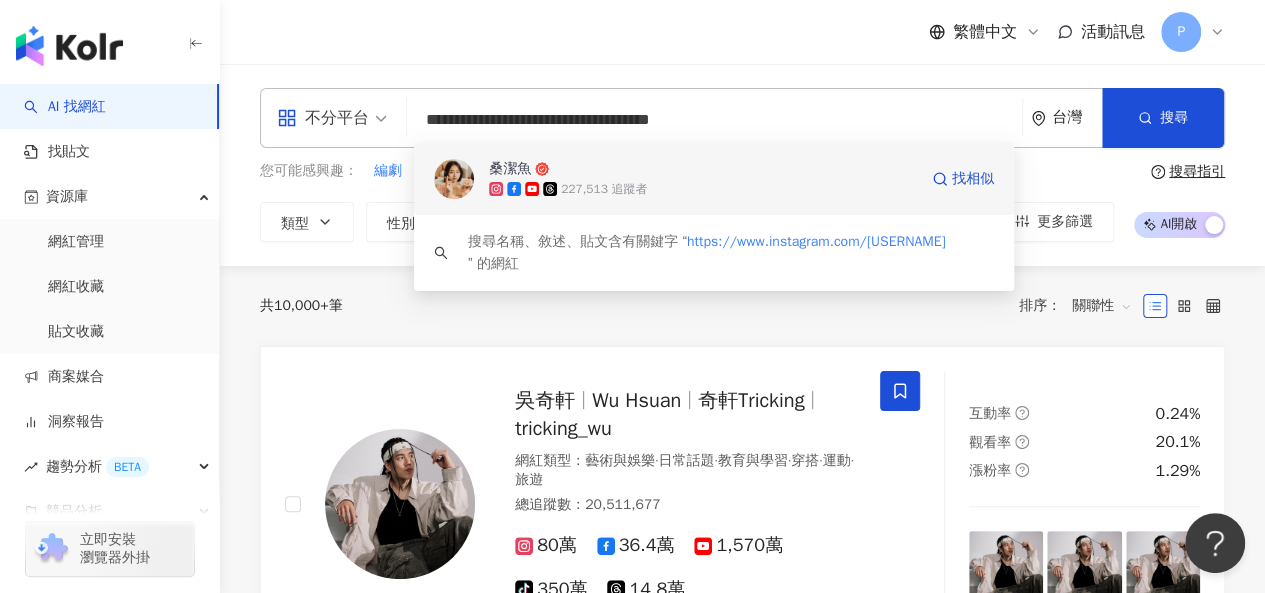 click on "桑潔魚" at bounding box center [703, 169] 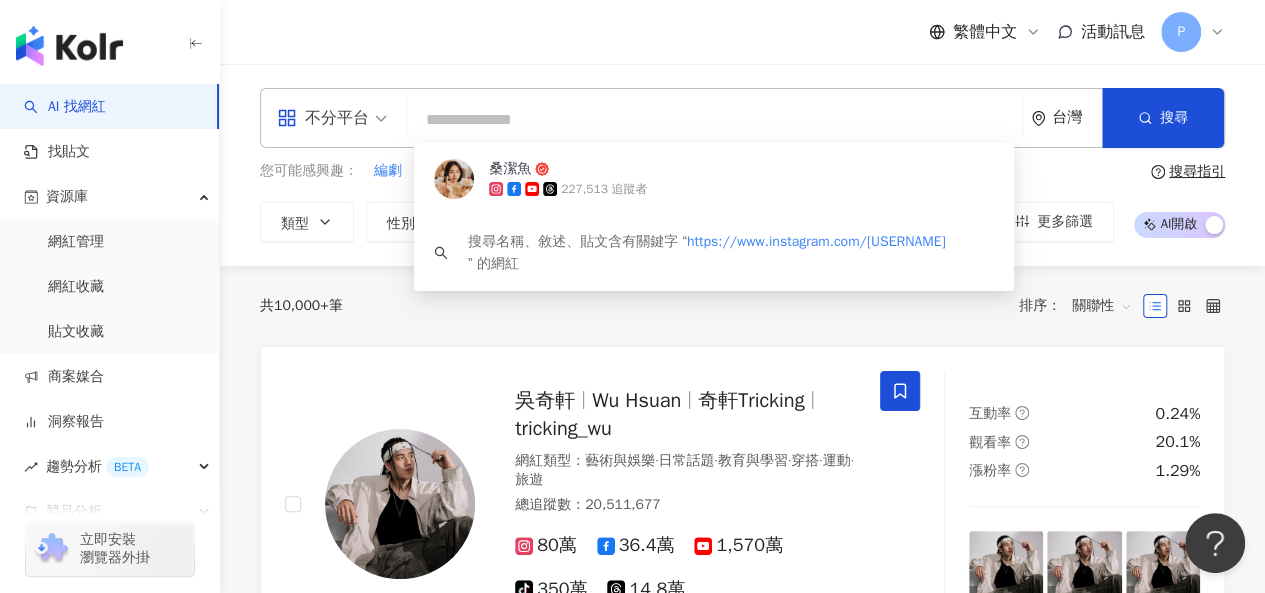 paste on "**********" 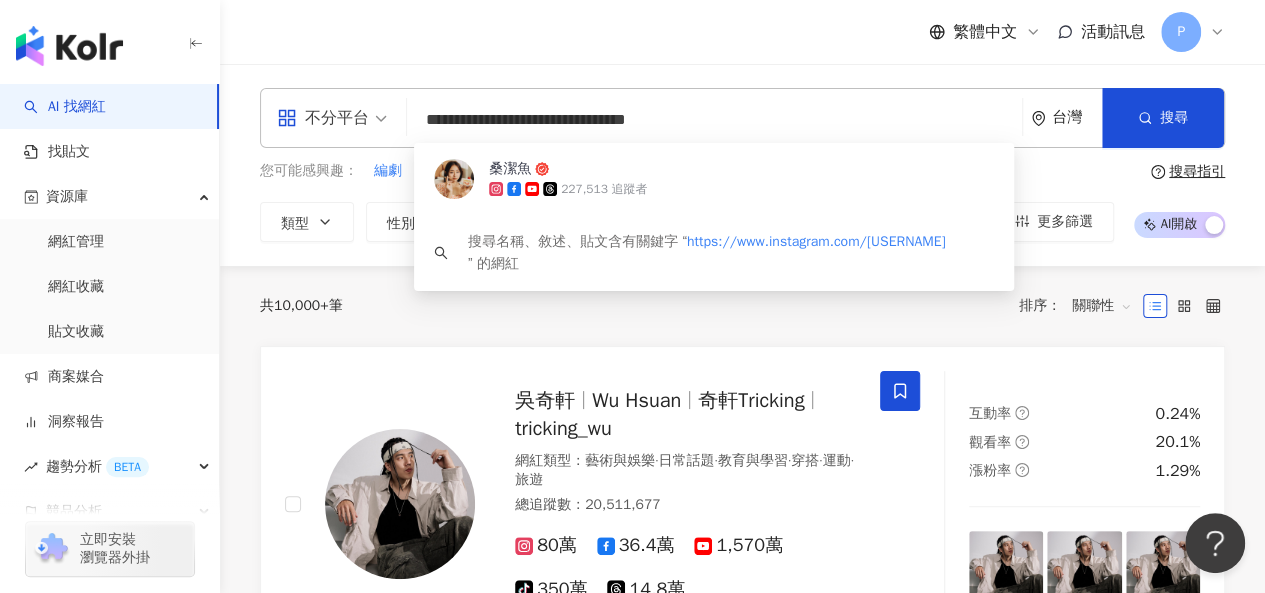 click on "**********" at bounding box center (714, 120) 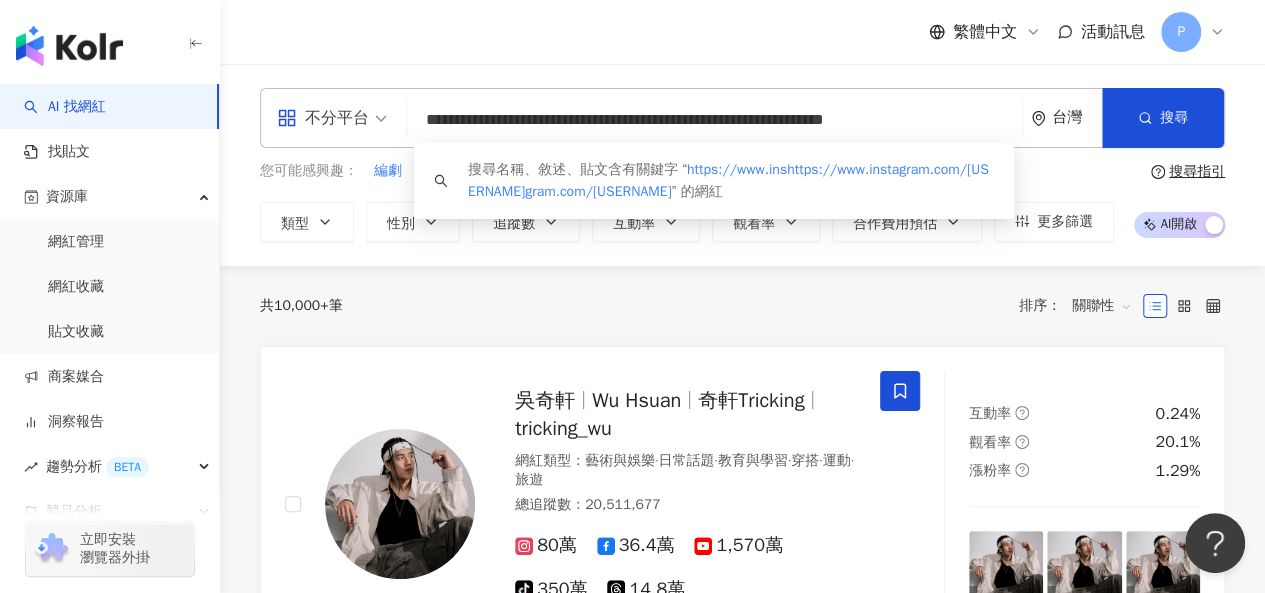 type on "**********" 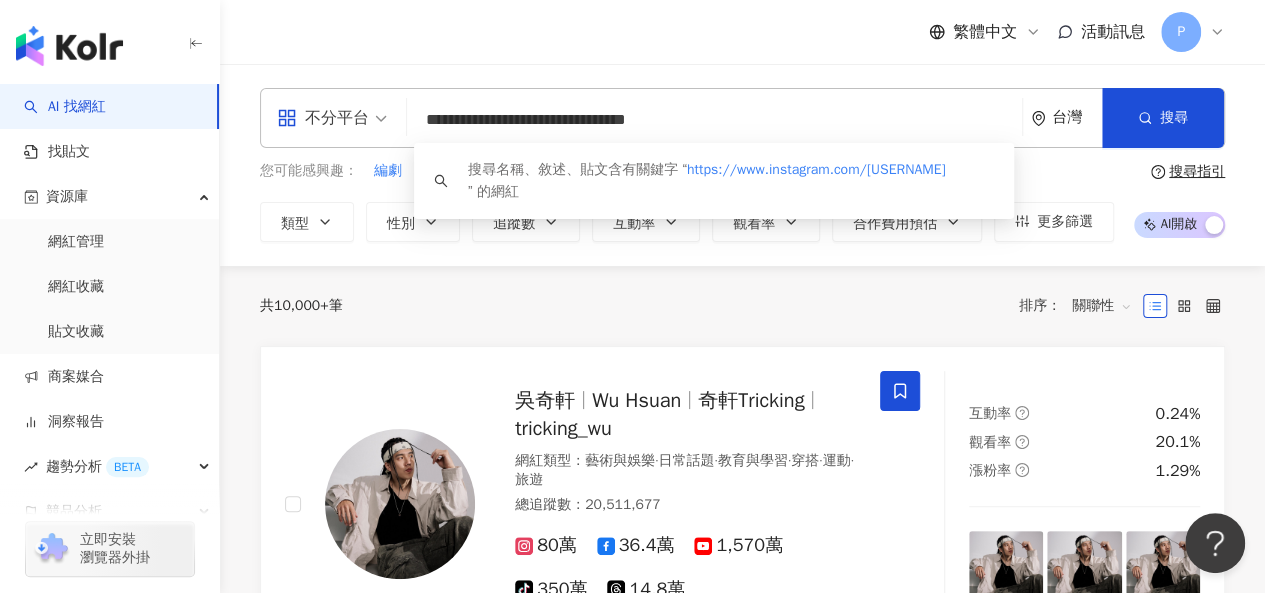 click on "**********" at bounding box center (714, 120) 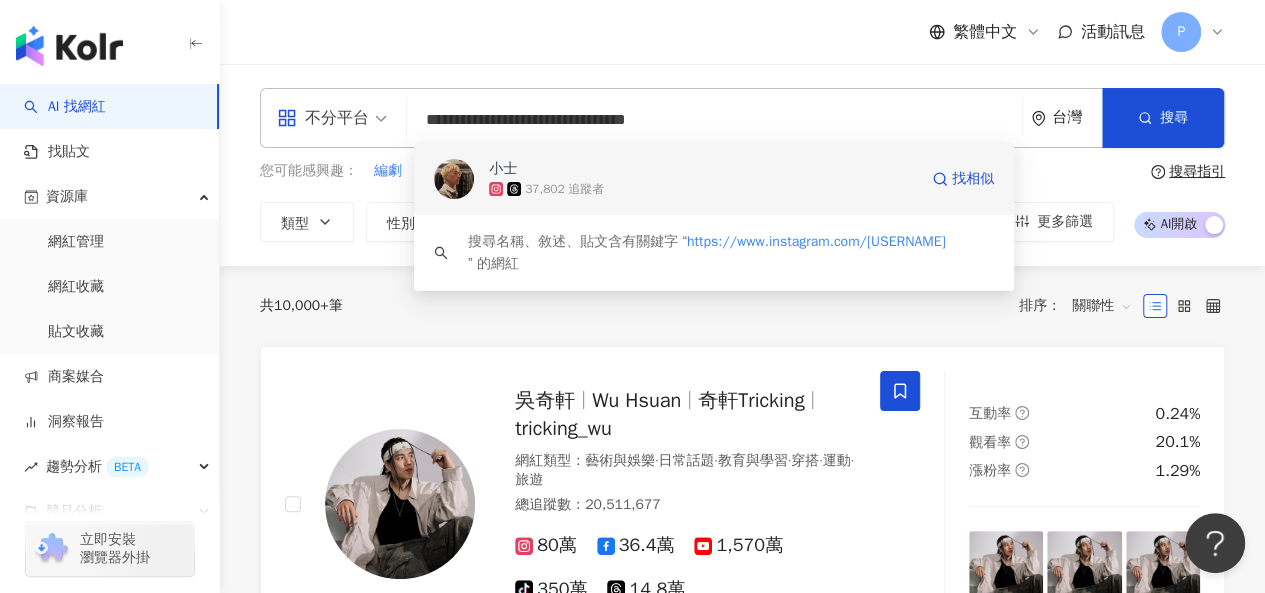 click on "37,802   追蹤者" at bounding box center [564, 189] 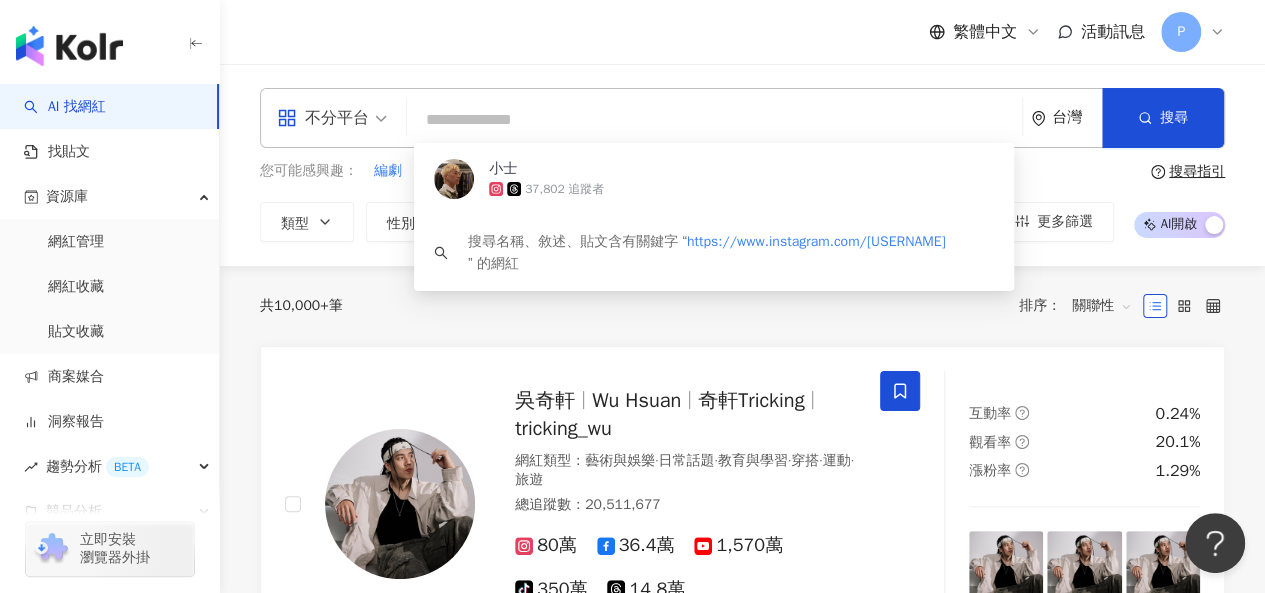 click at bounding box center [714, 120] 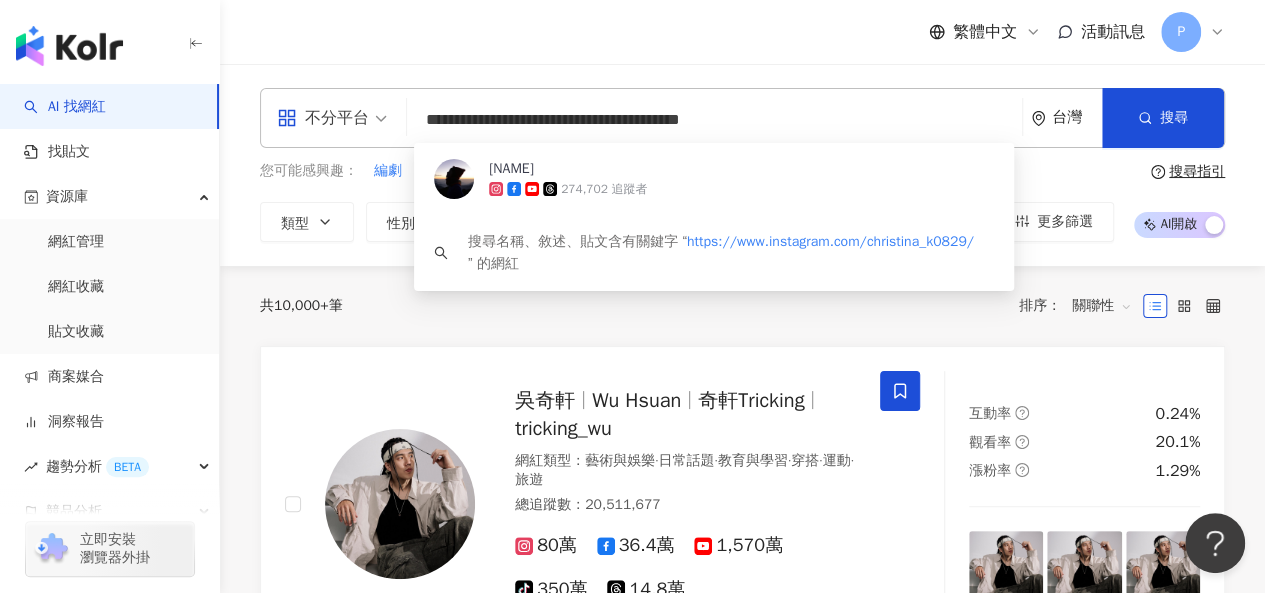 click on "柯玟曲 274,702   追蹤者" at bounding box center (714, 179) 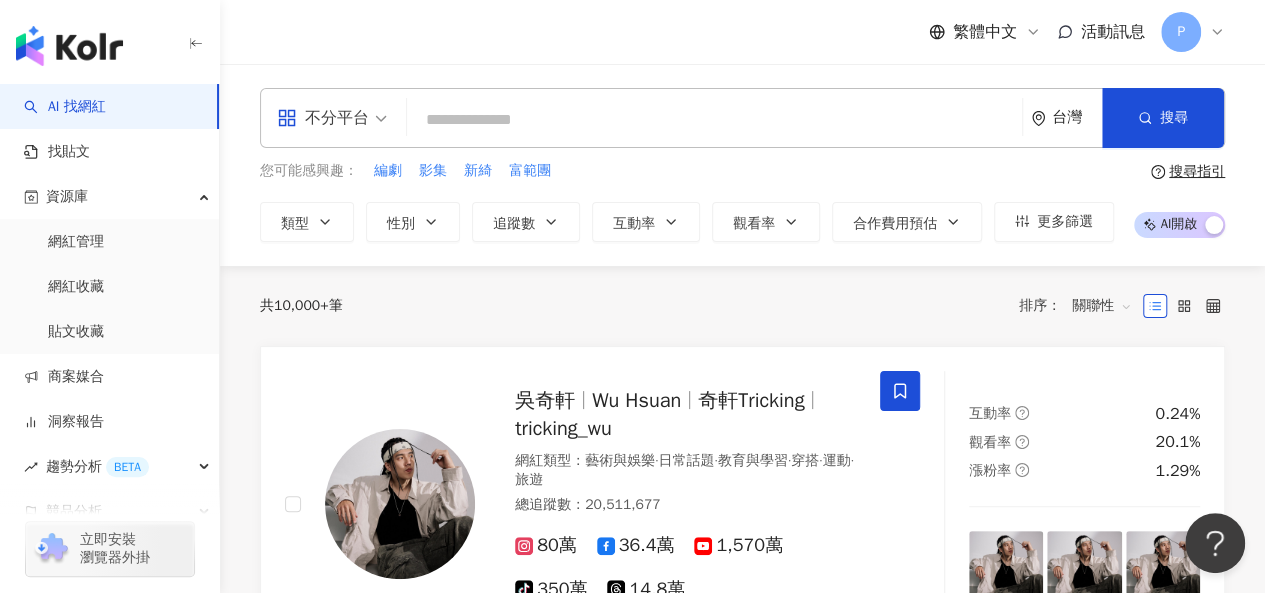 click at bounding box center [714, 120] 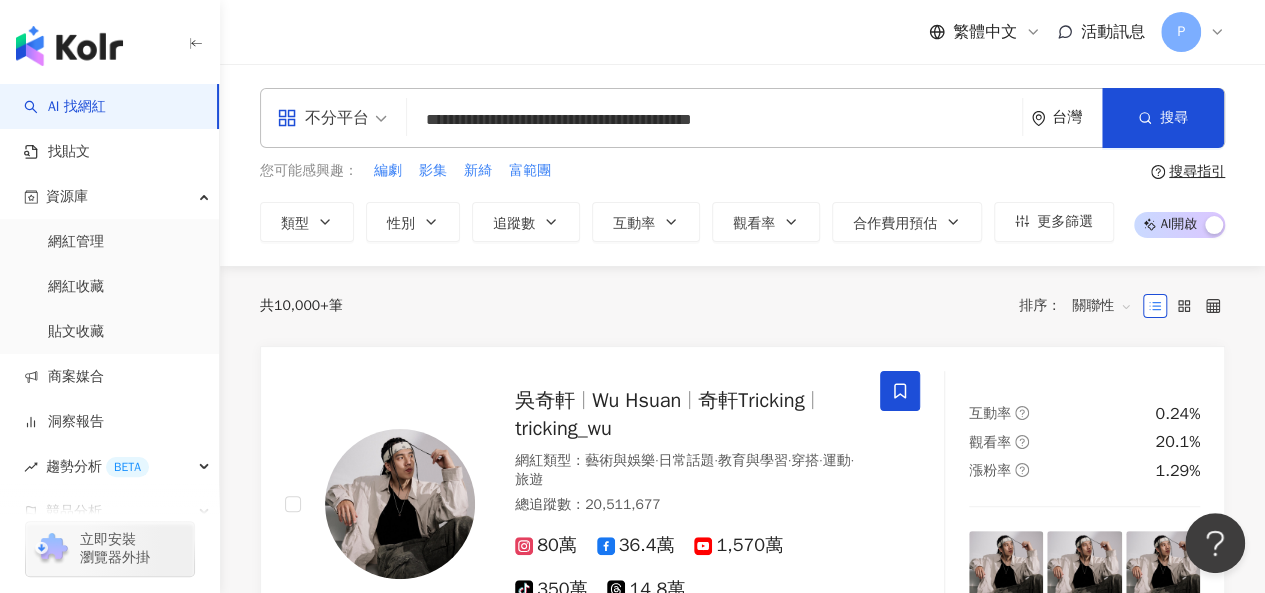 click on "**********" at bounding box center (714, 120) 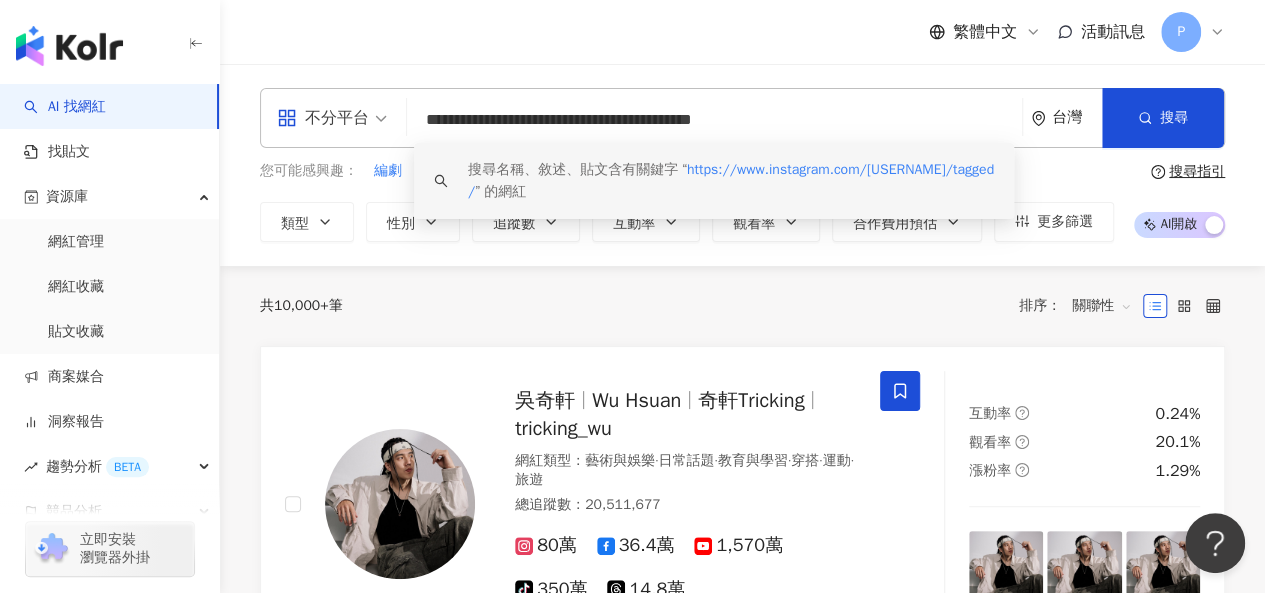 click on "**********" at bounding box center [714, 120] 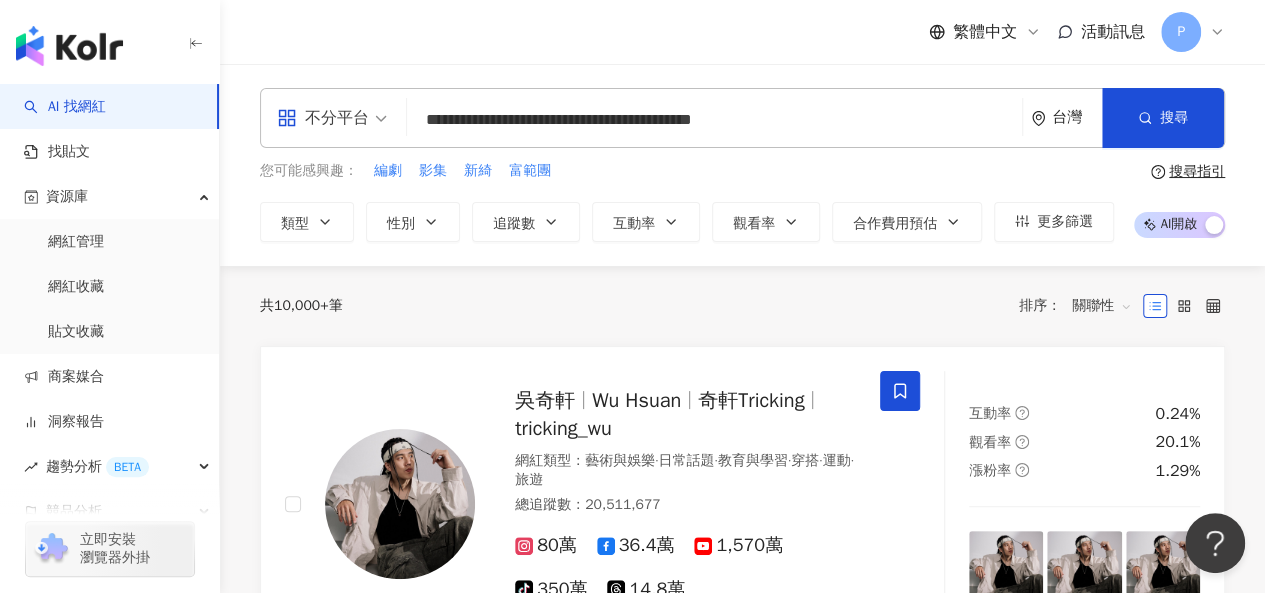 click on "**********" at bounding box center [714, 120] 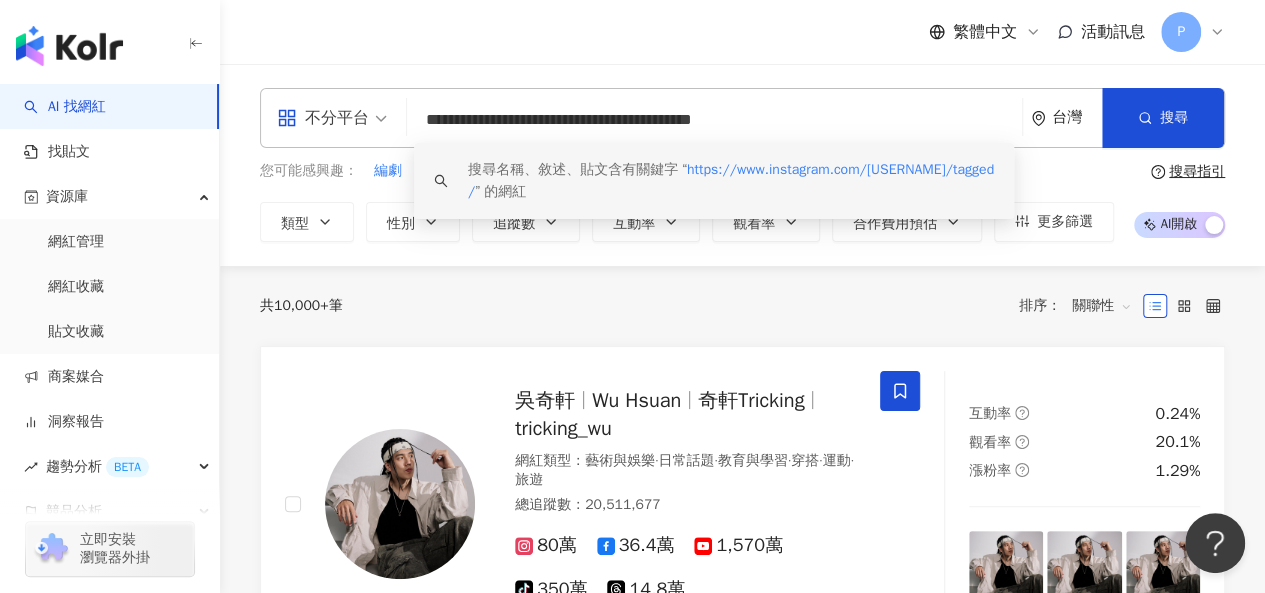 click on "**********" at bounding box center [714, 120] 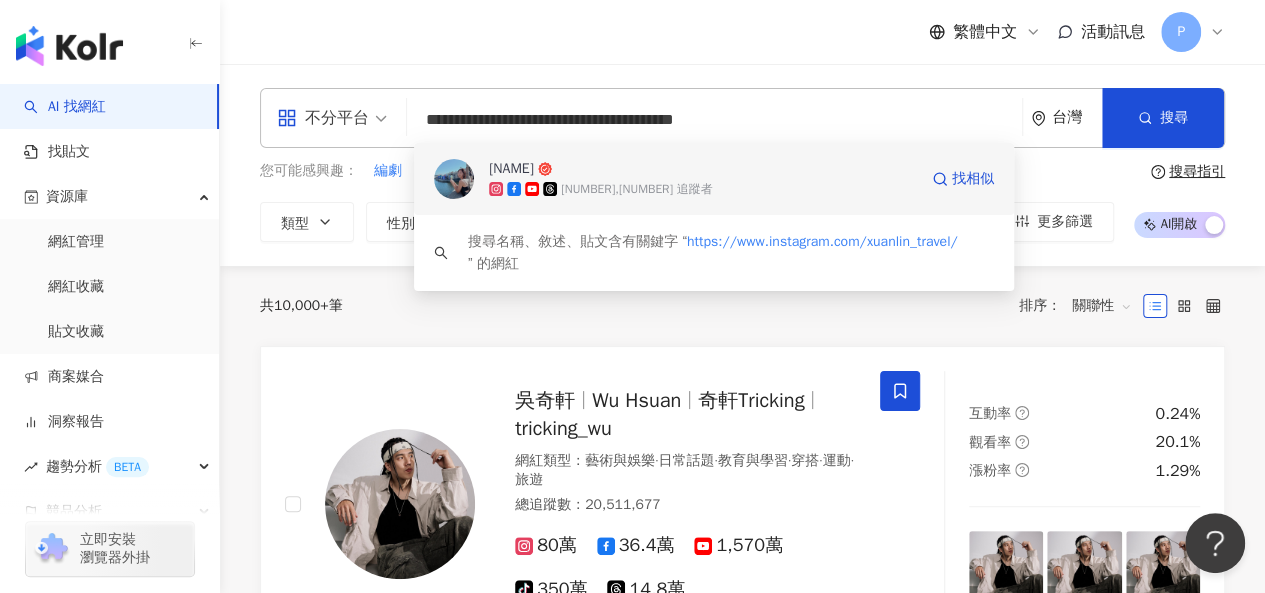 click on "林宣" at bounding box center [703, 169] 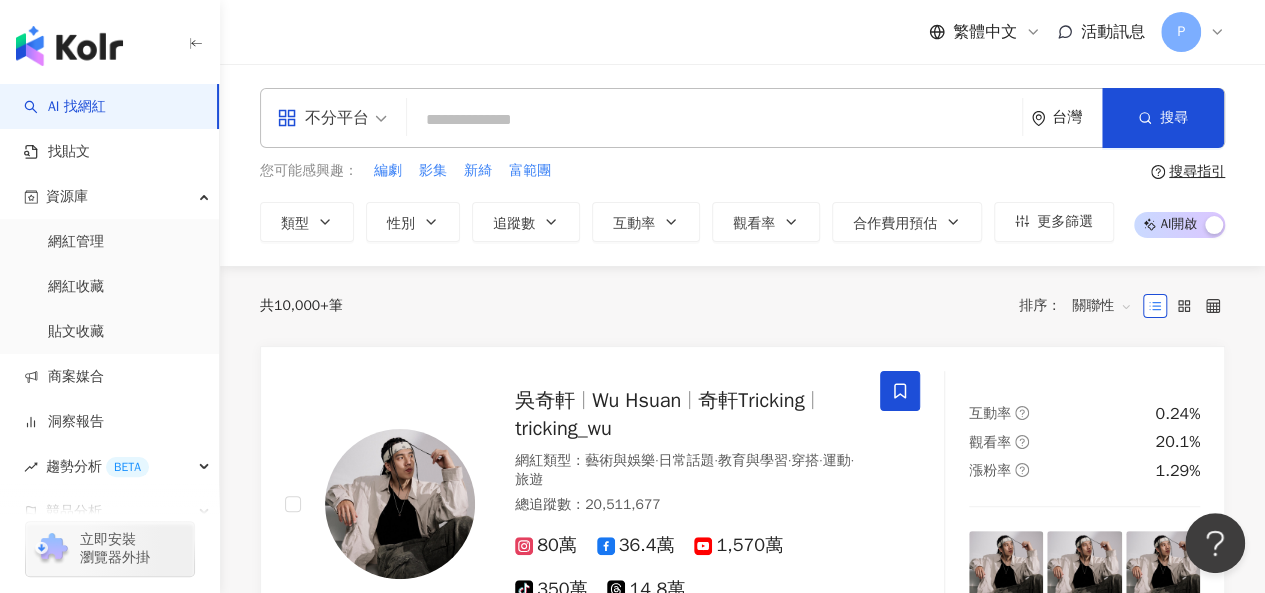 paste on "**********" 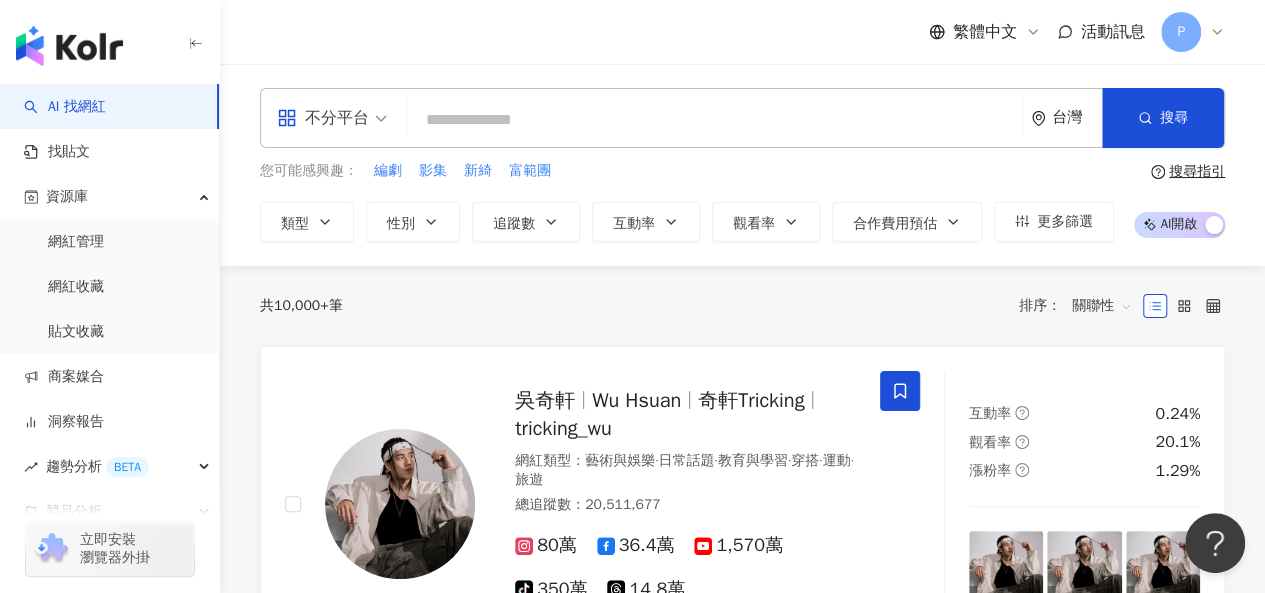 type on "**********" 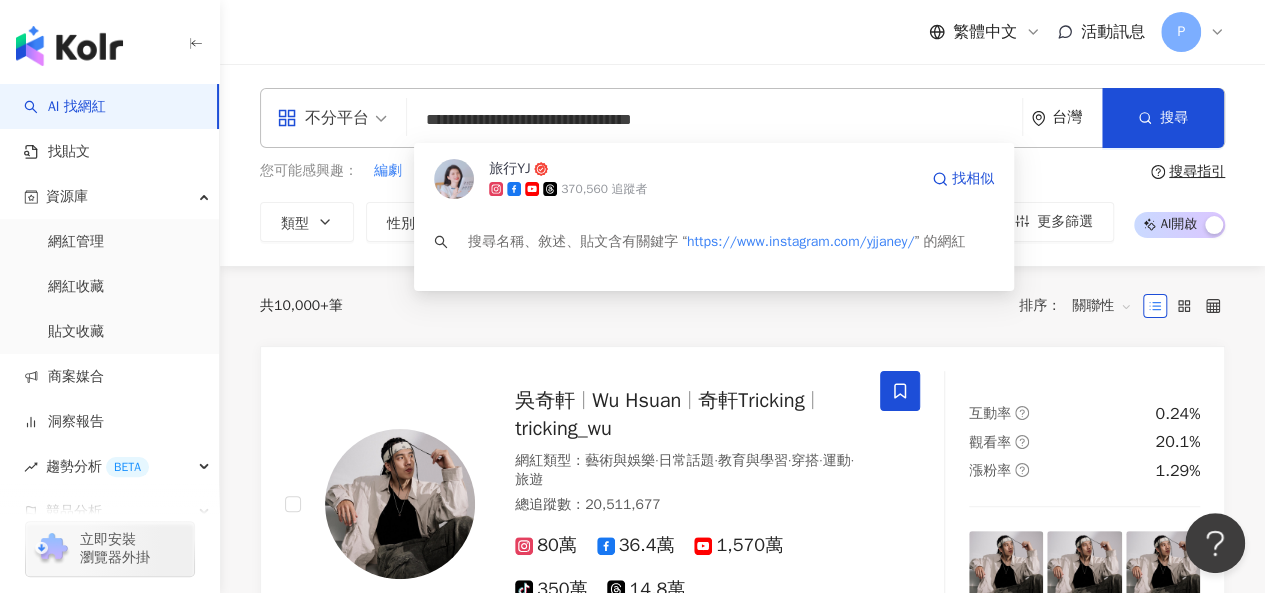 click on "370,560   追蹤者" at bounding box center (703, 189) 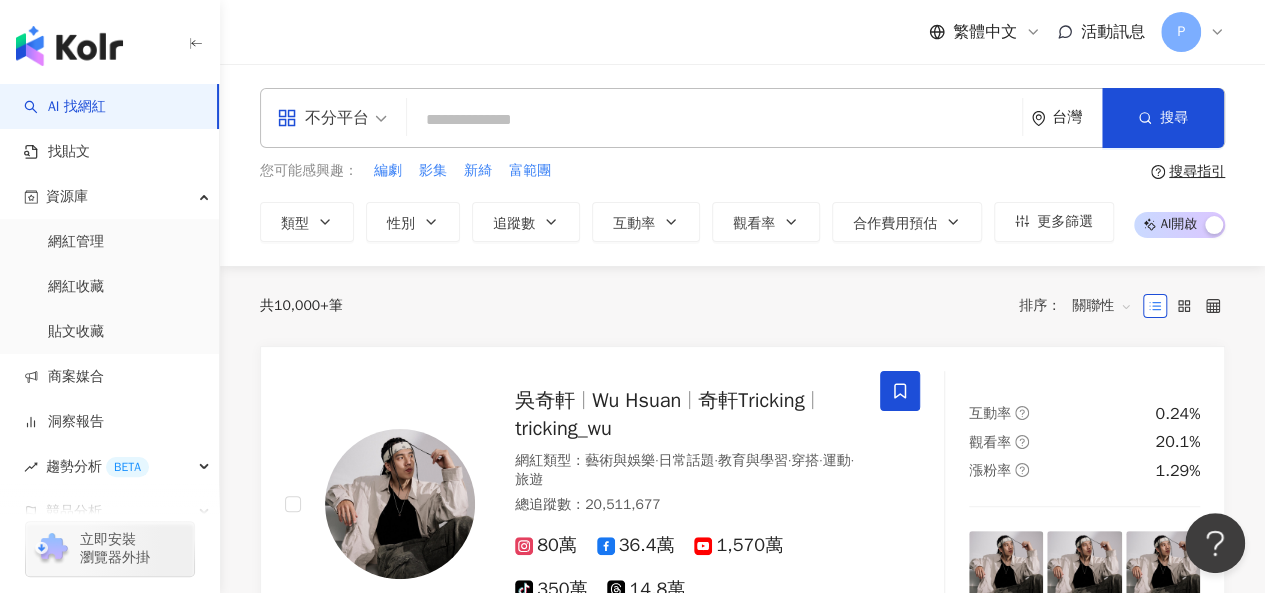paste on "**********" 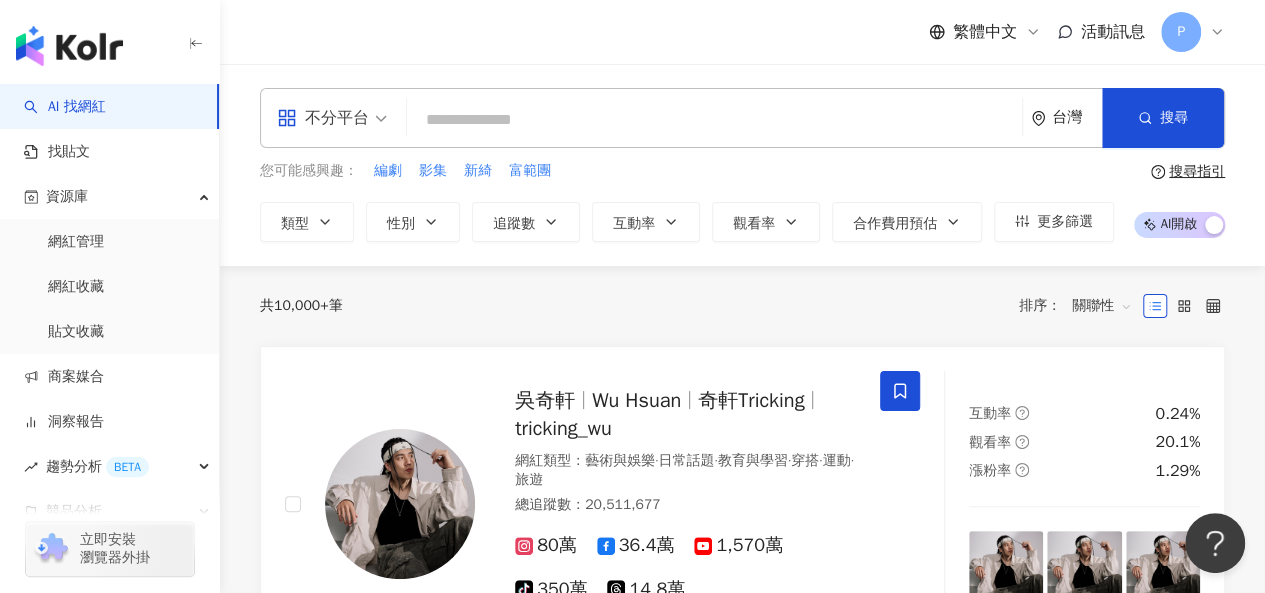 type on "**********" 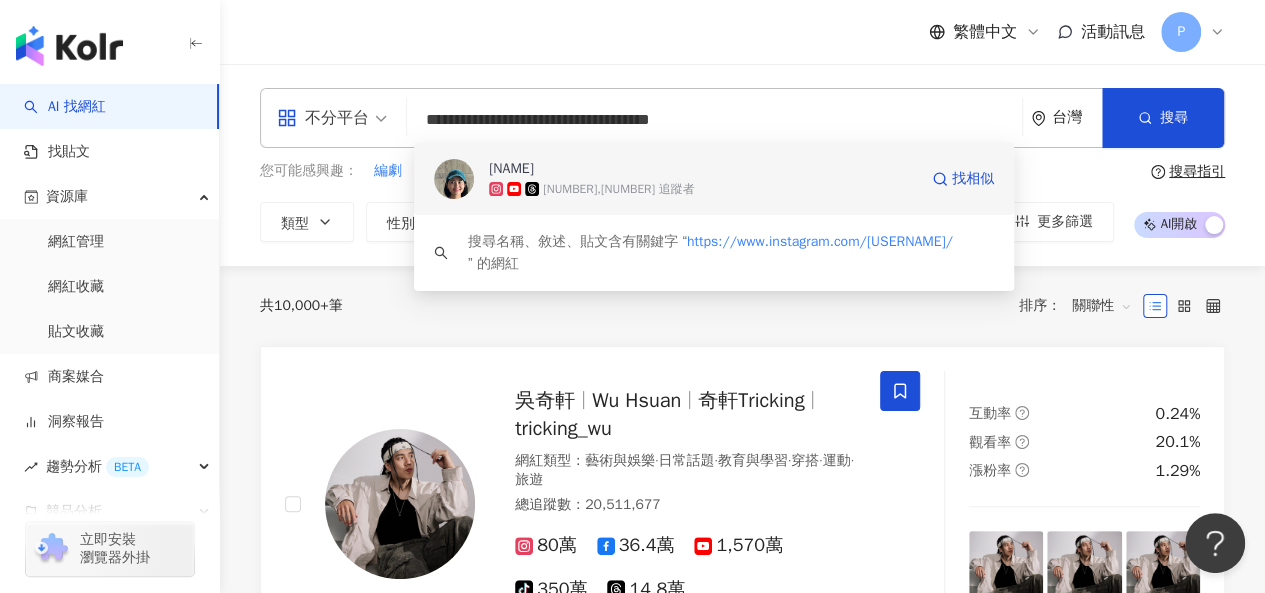 click on "Sara Lee" at bounding box center [703, 169] 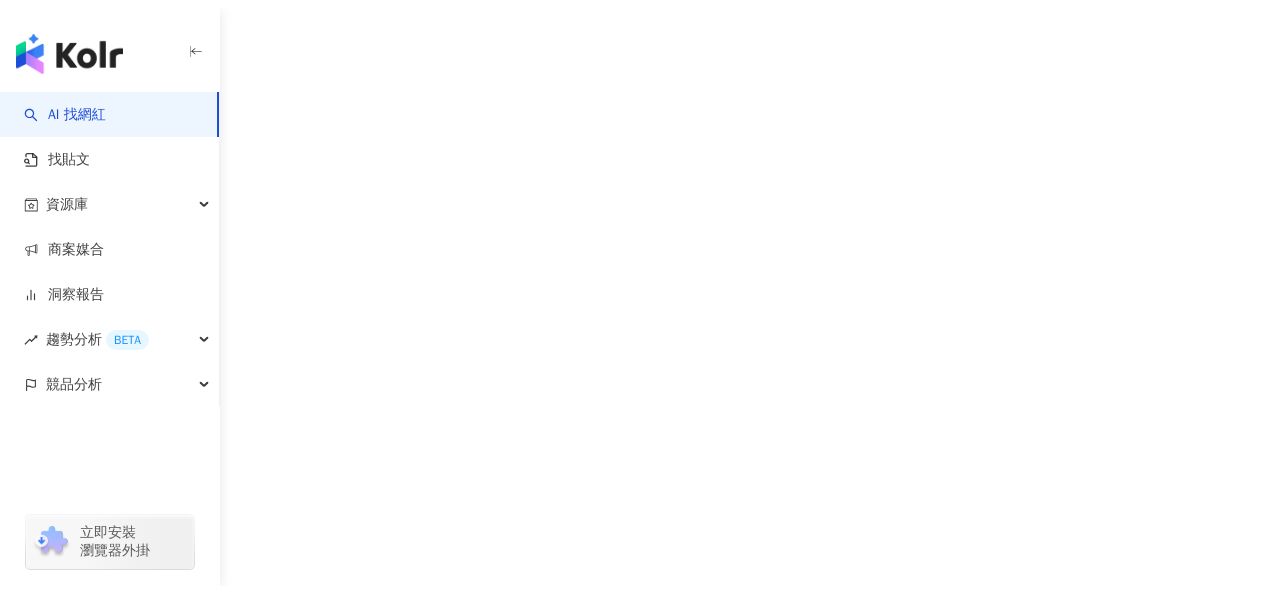 scroll, scrollTop: 0, scrollLeft: 0, axis: both 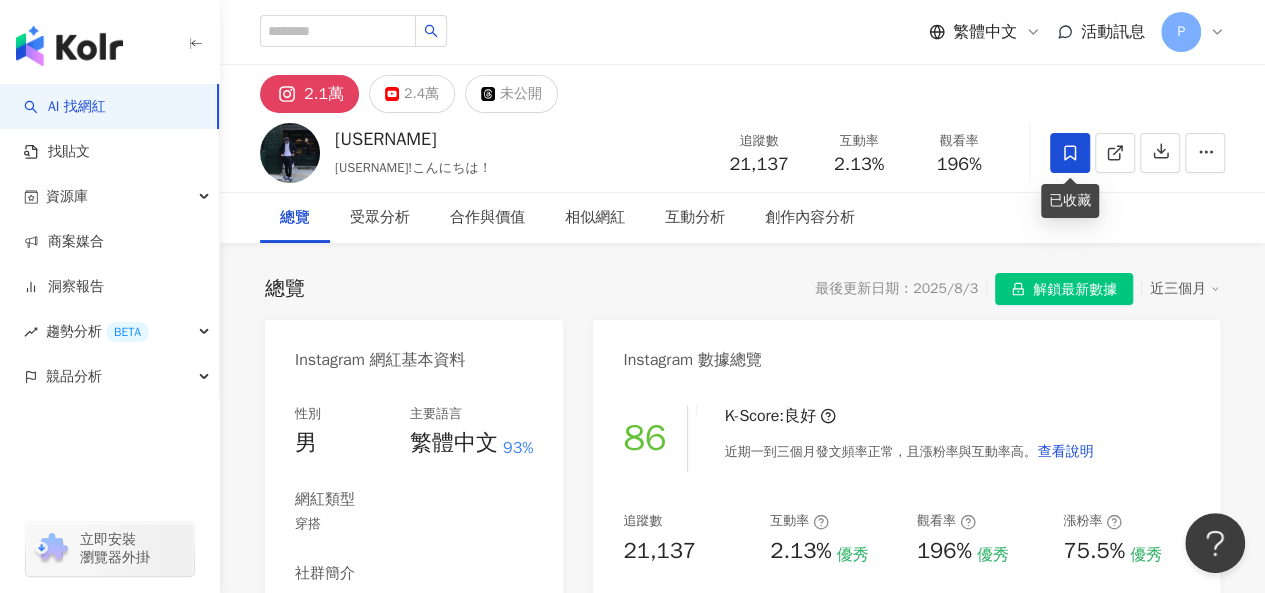 click at bounding box center (1070, 153) 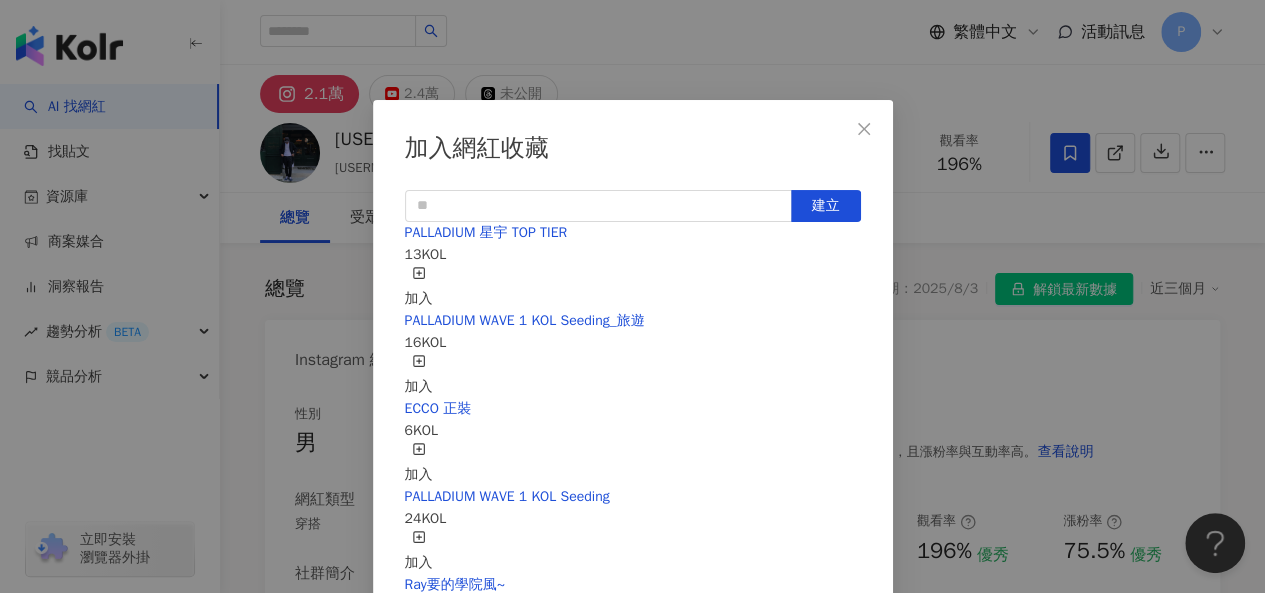 scroll, scrollTop: 28, scrollLeft: 0, axis: vertical 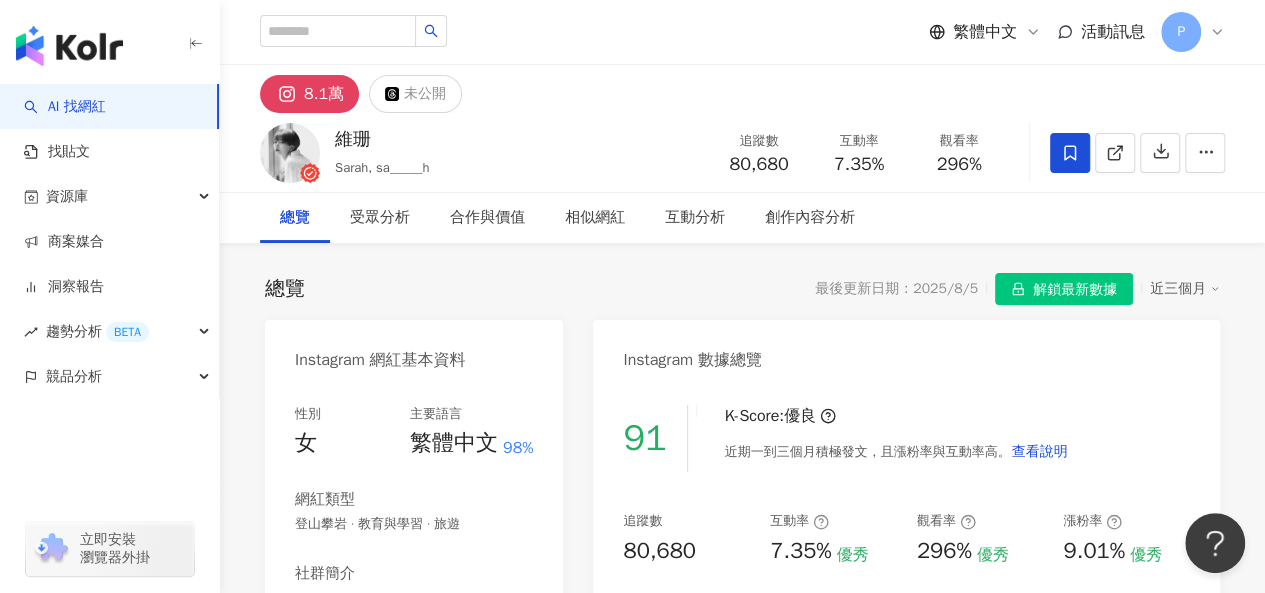 click on "維珊 Sarah, sa_____h 追蹤數 80,680 互動率 7.35% 觀看率 296%" at bounding box center (742, 152) 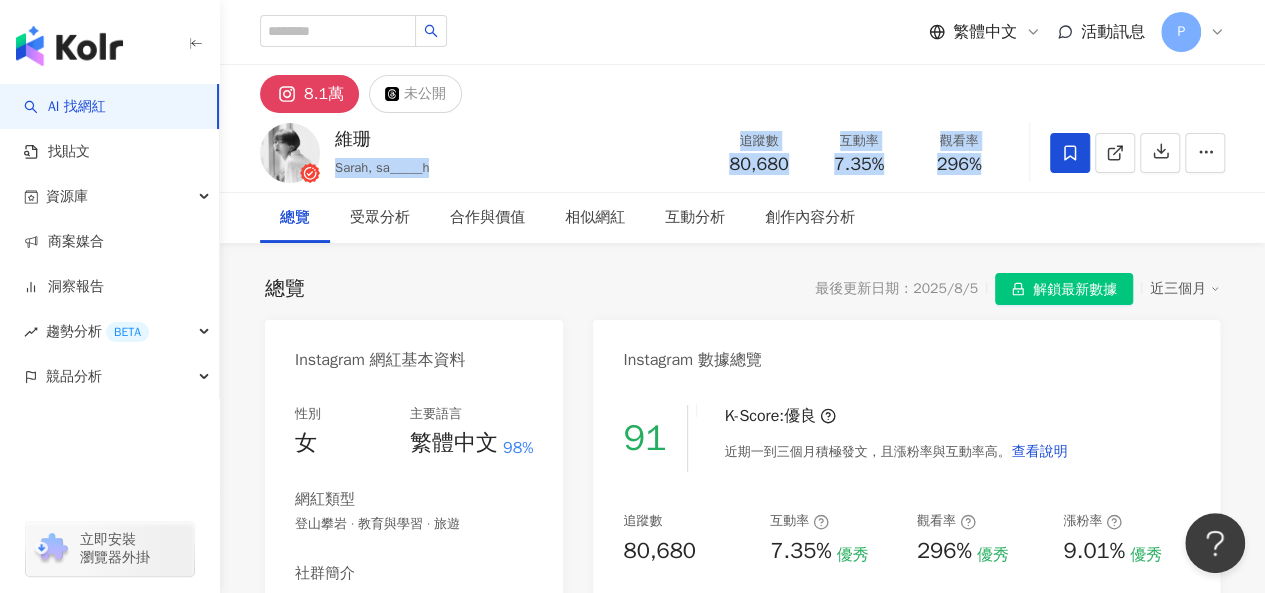 drag, startPoint x: 1067, startPoint y: 113, endPoint x: 529, endPoint y: 149, distance: 539.2031 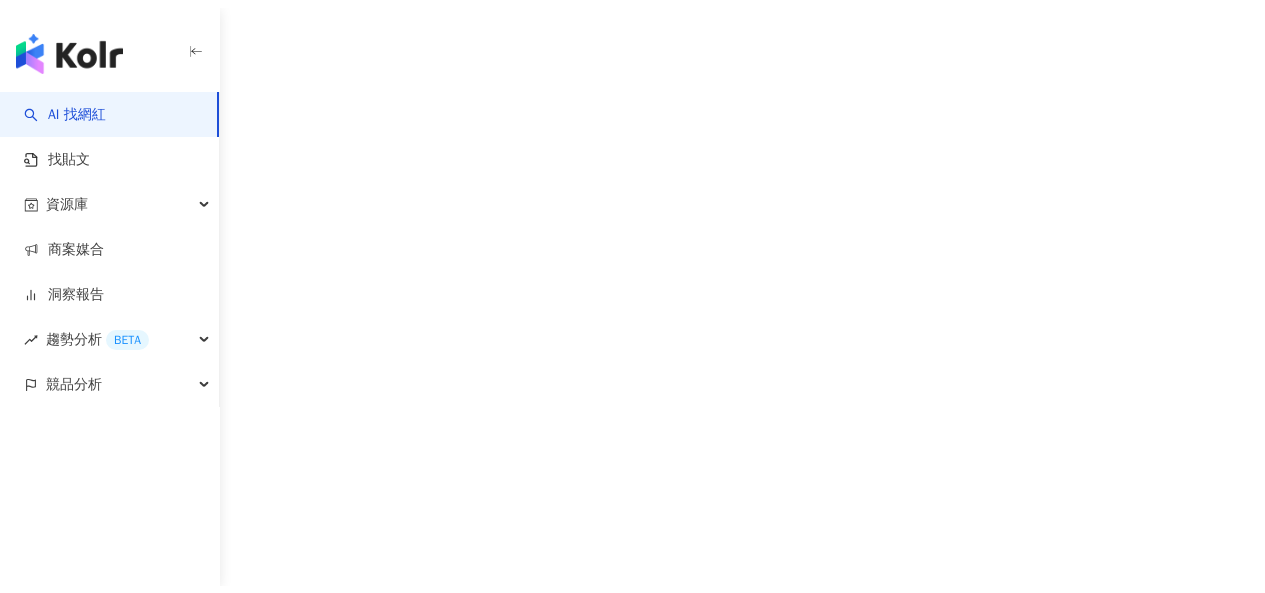 scroll, scrollTop: 0, scrollLeft: 0, axis: both 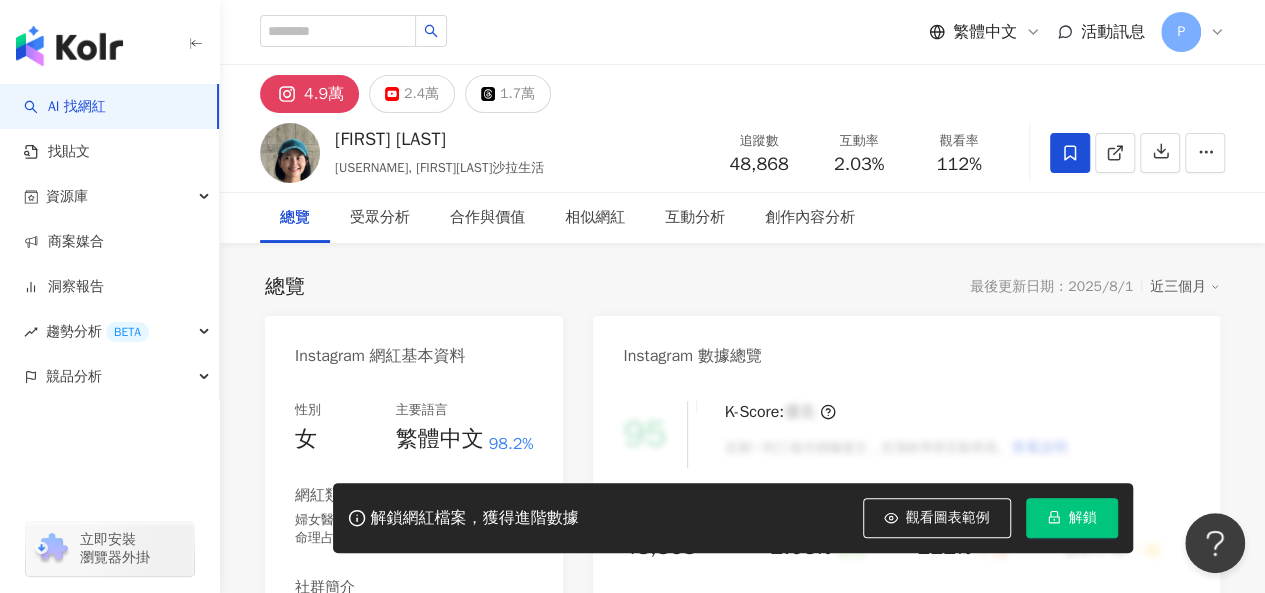 click 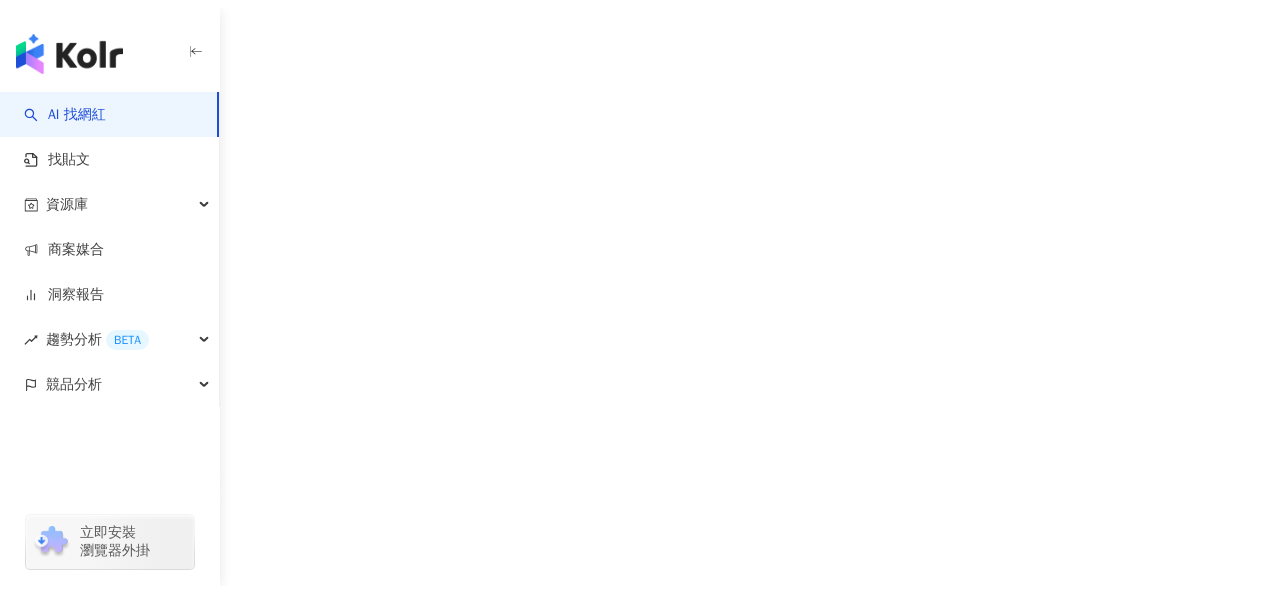 scroll, scrollTop: 0, scrollLeft: 0, axis: both 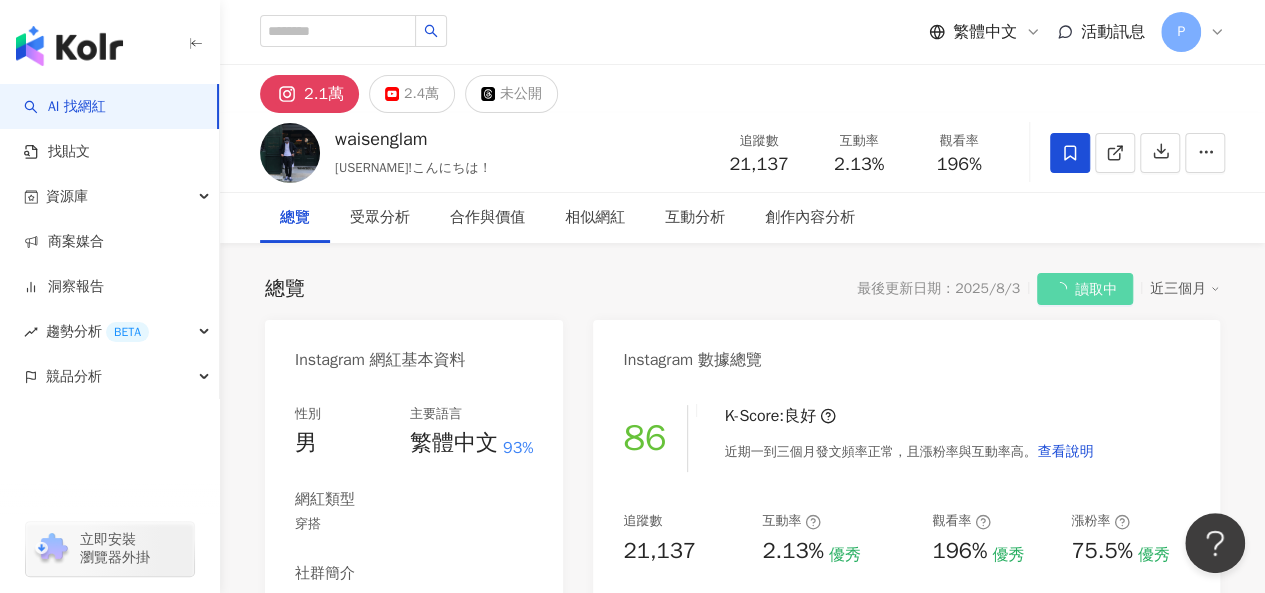 click at bounding box center [1070, 153] 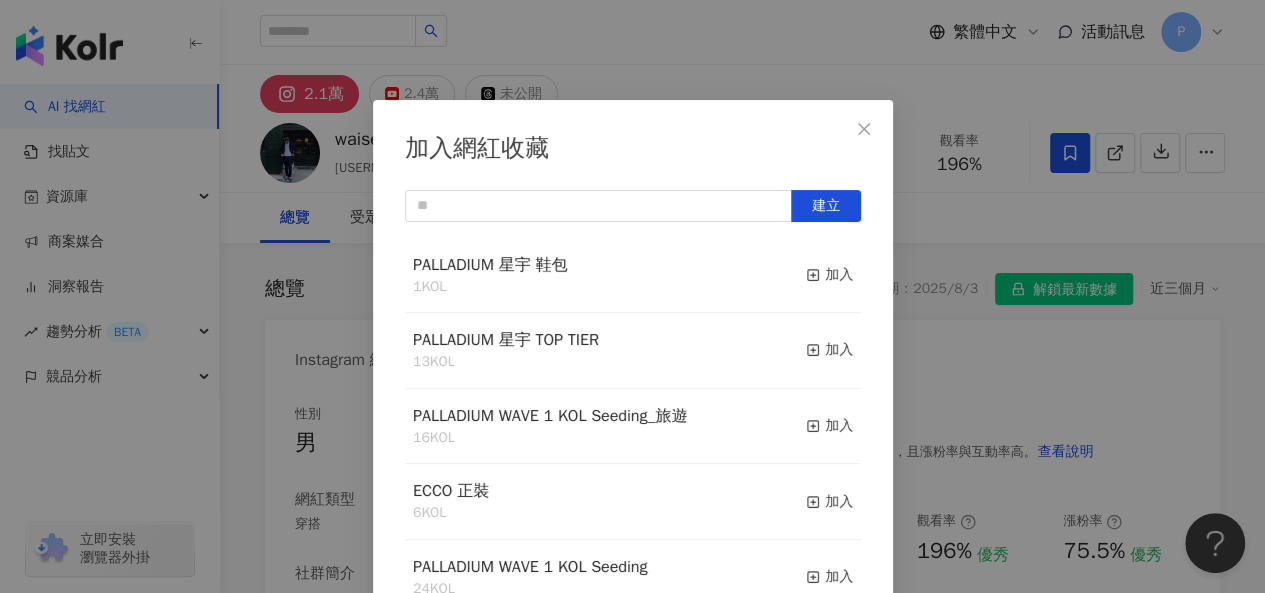 scroll, scrollTop: 0, scrollLeft: 0, axis: both 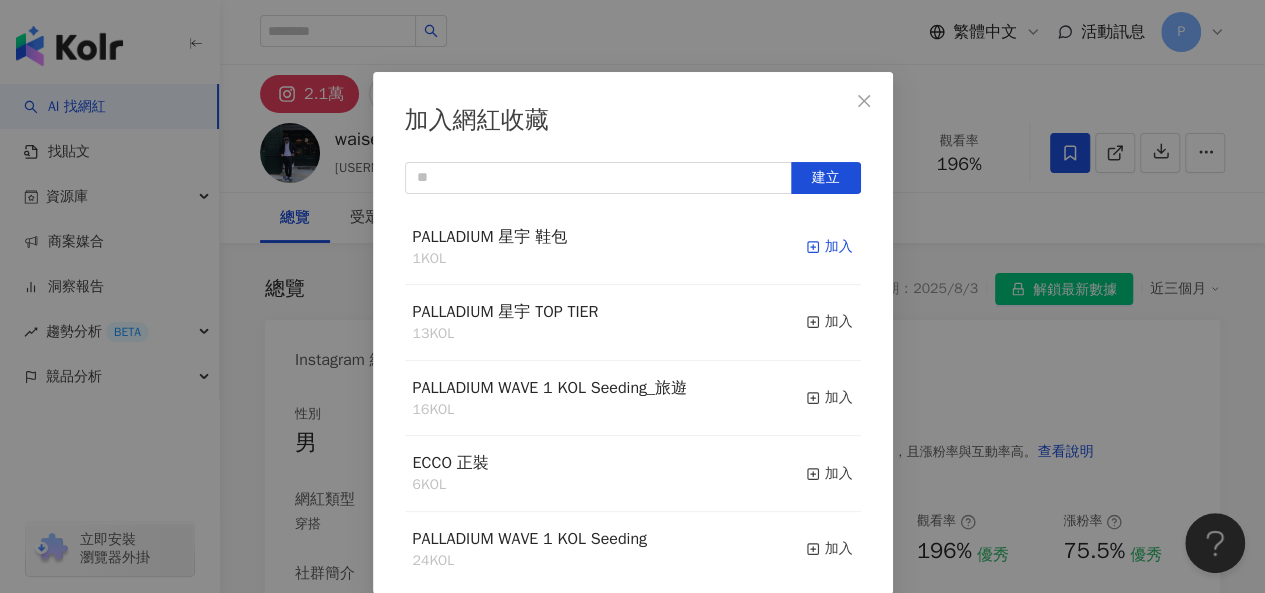 click on "加入" at bounding box center [829, 247] 